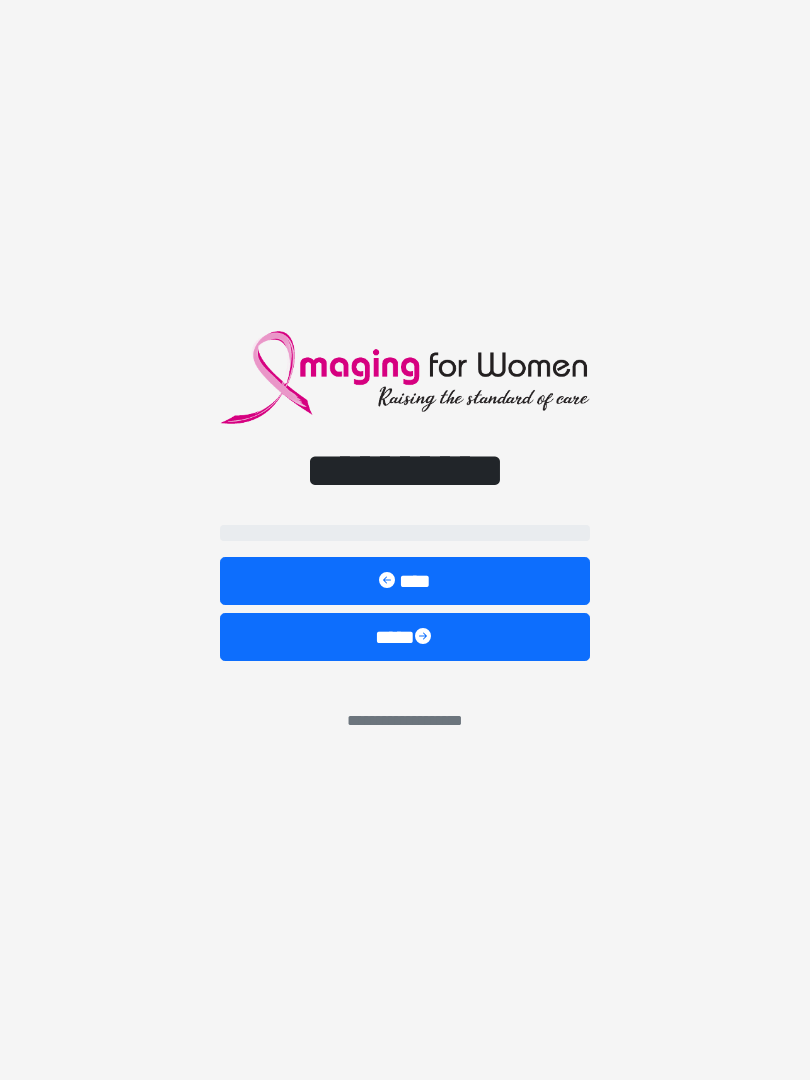 scroll, scrollTop: 0, scrollLeft: 0, axis: both 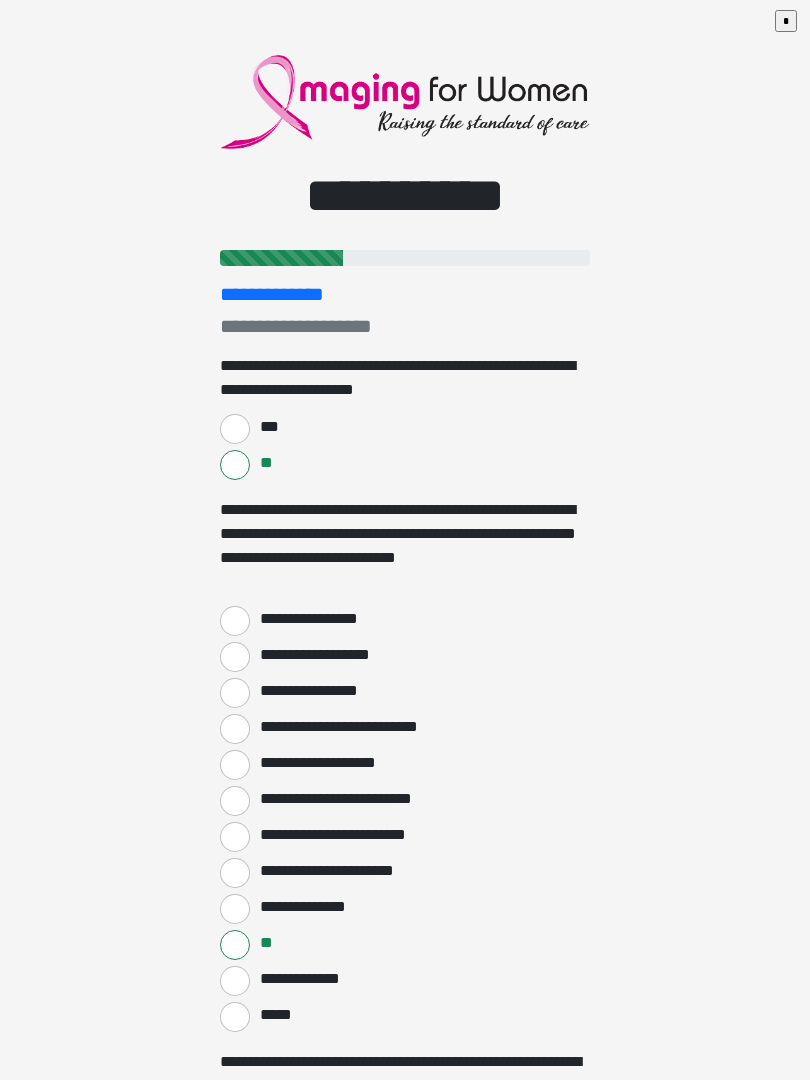 click on "***" at bounding box center (235, 429) 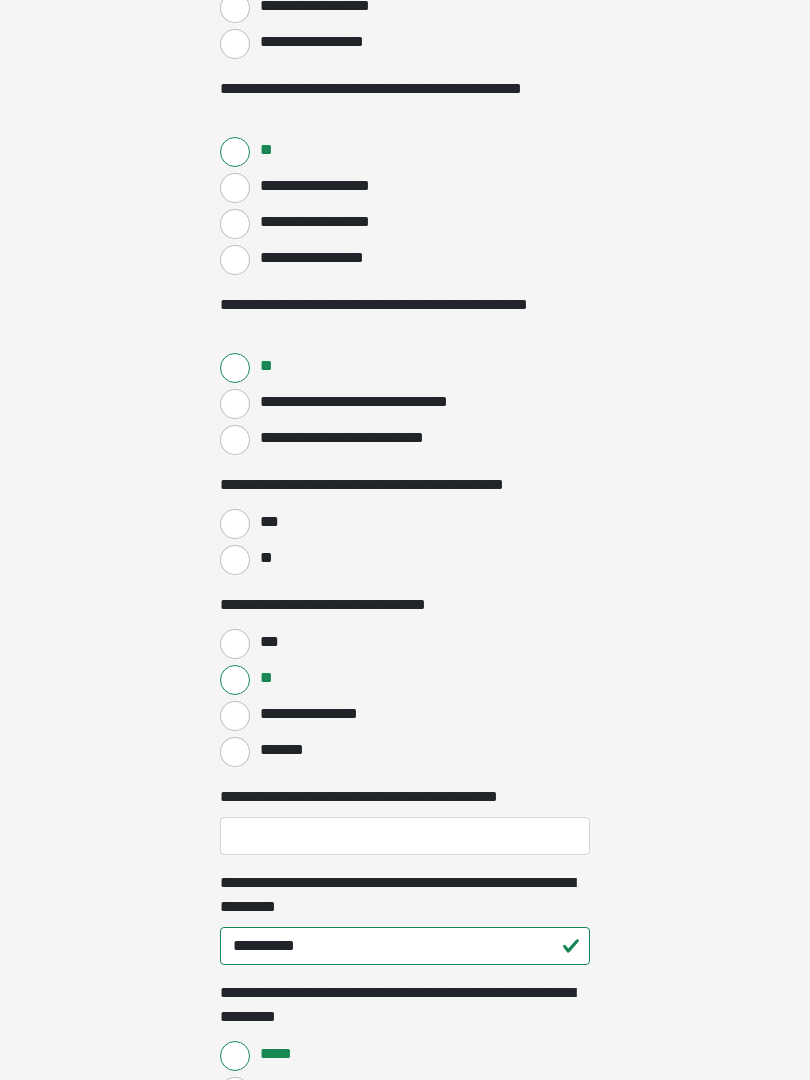 scroll, scrollTop: 613, scrollLeft: 0, axis: vertical 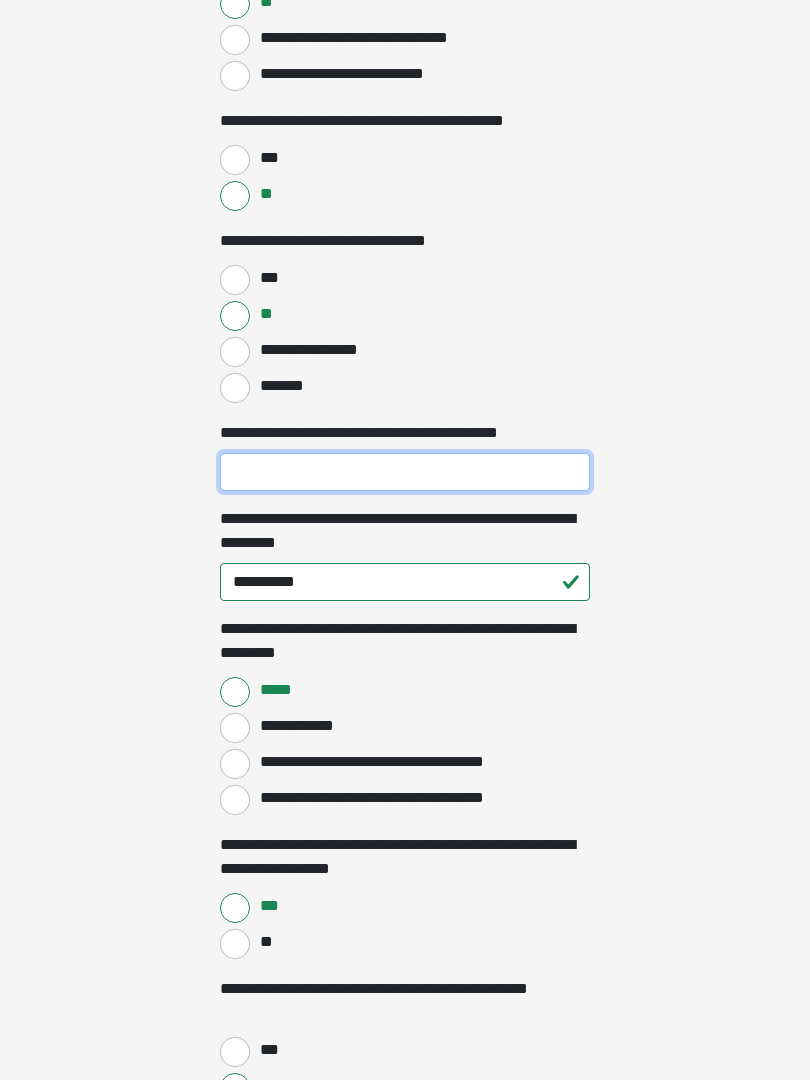 click on "**********" at bounding box center [405, 472] 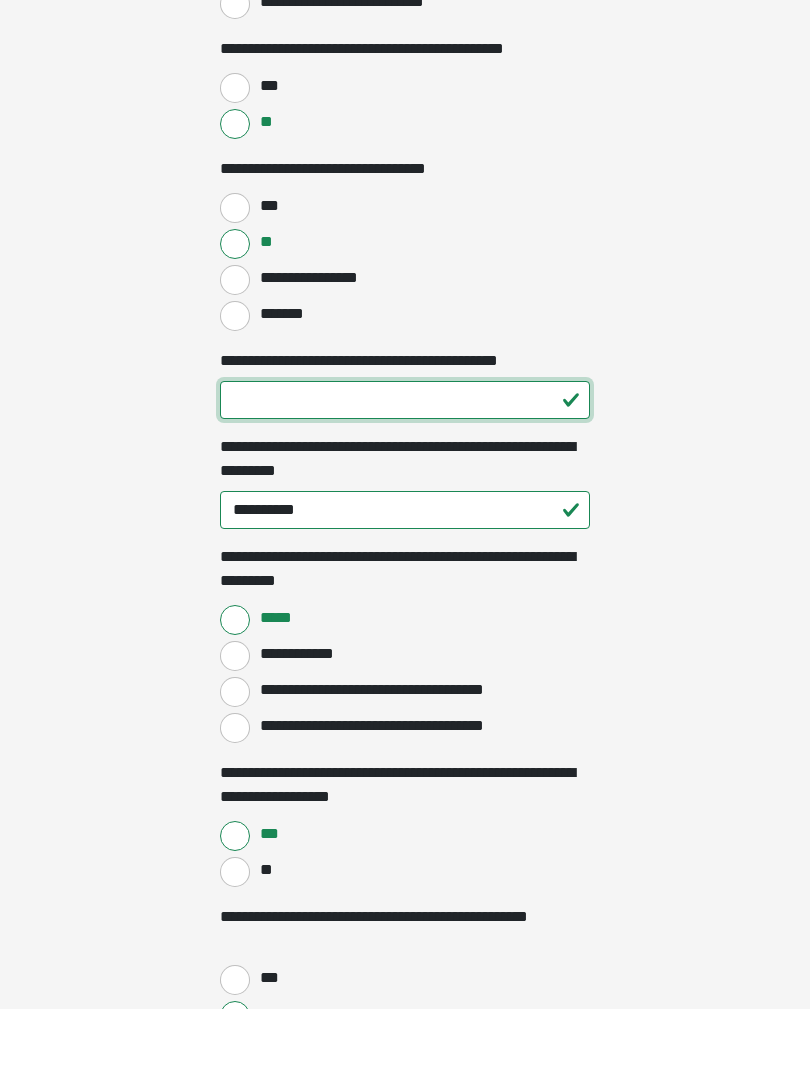 type on "**" 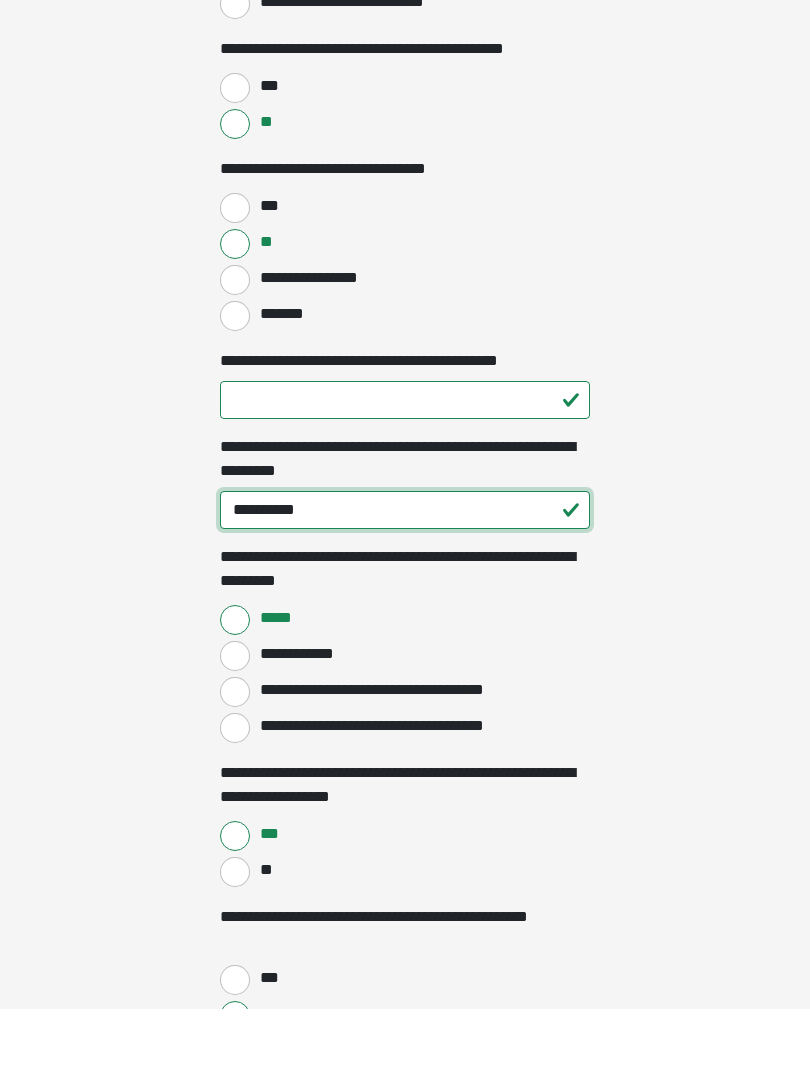 click on "**********" at bounding box center (405, 582) 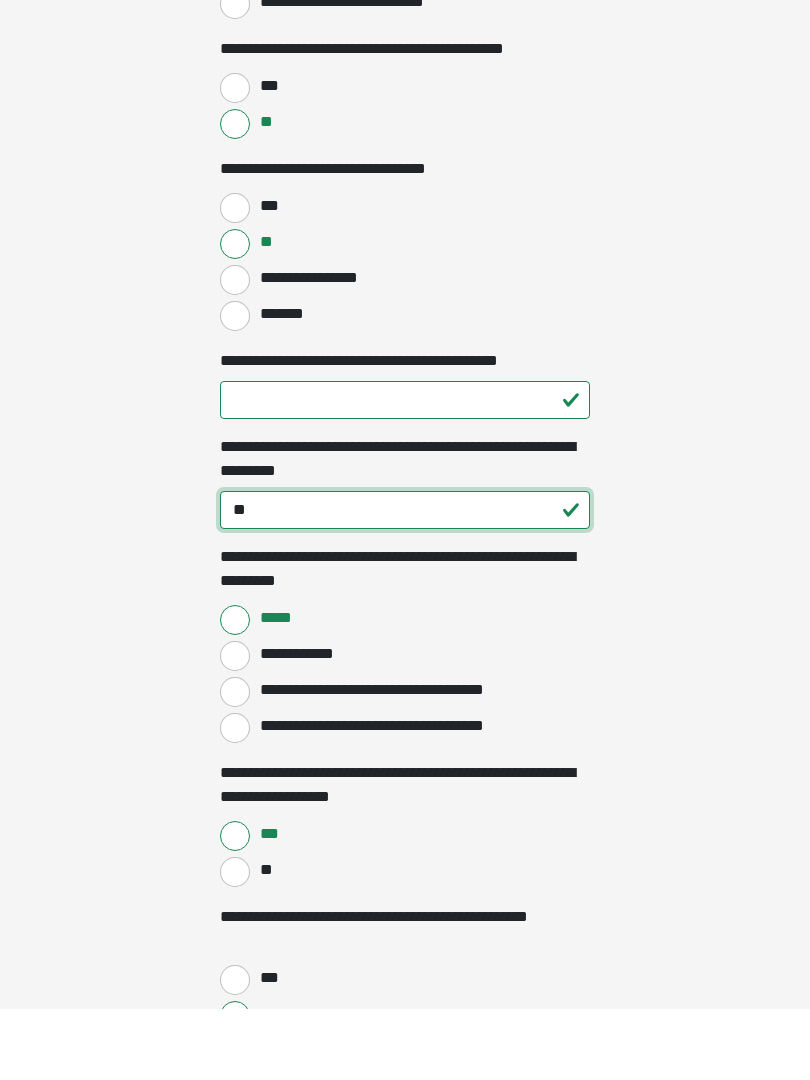 type on "*" 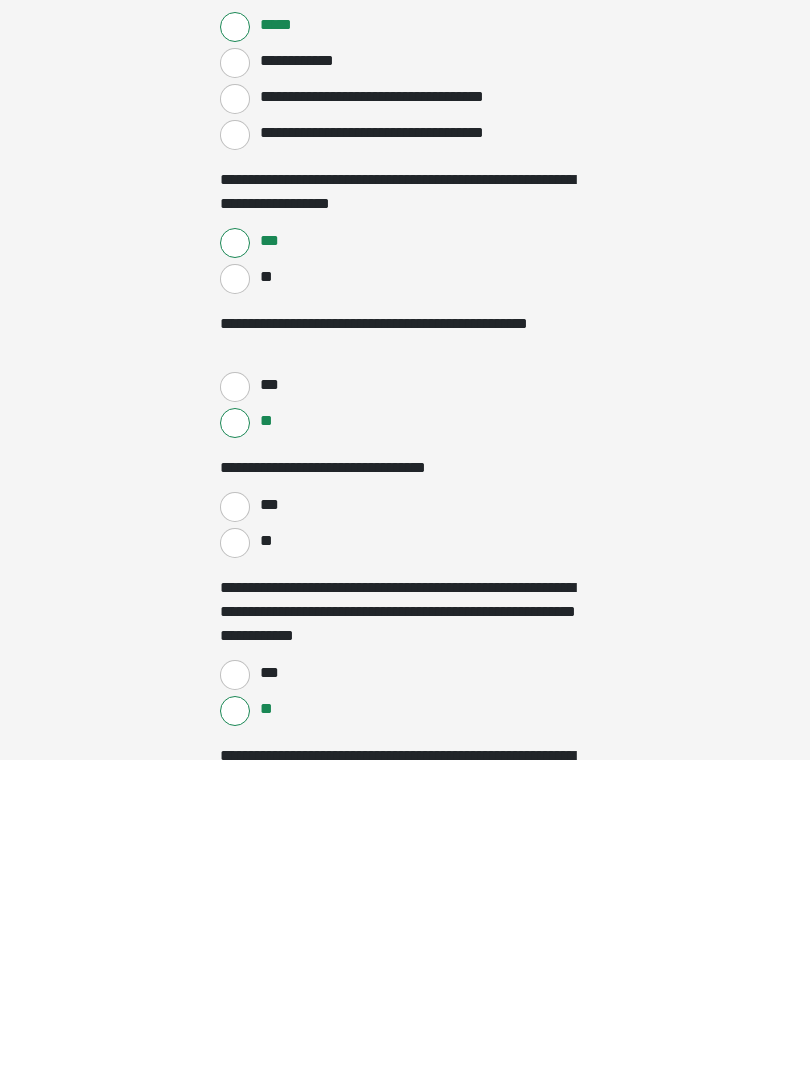 scroll, scrollTop: 1323, scrollLeft: 0, axis: vertical 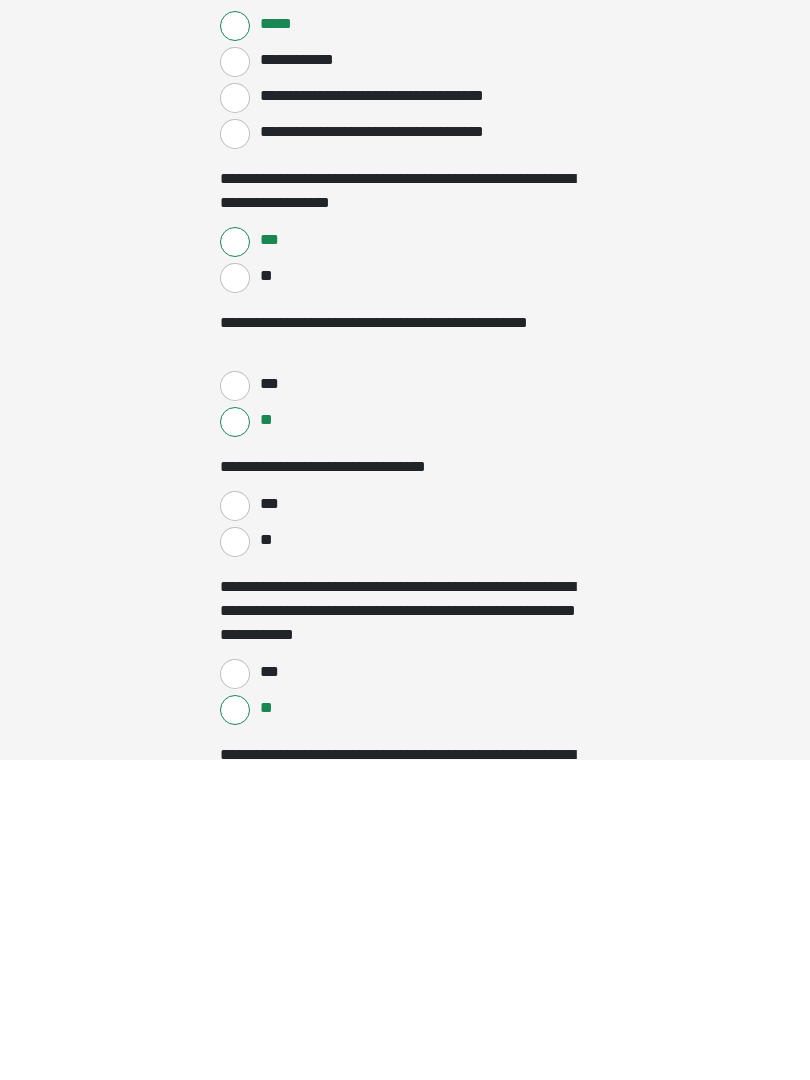type on "**********" 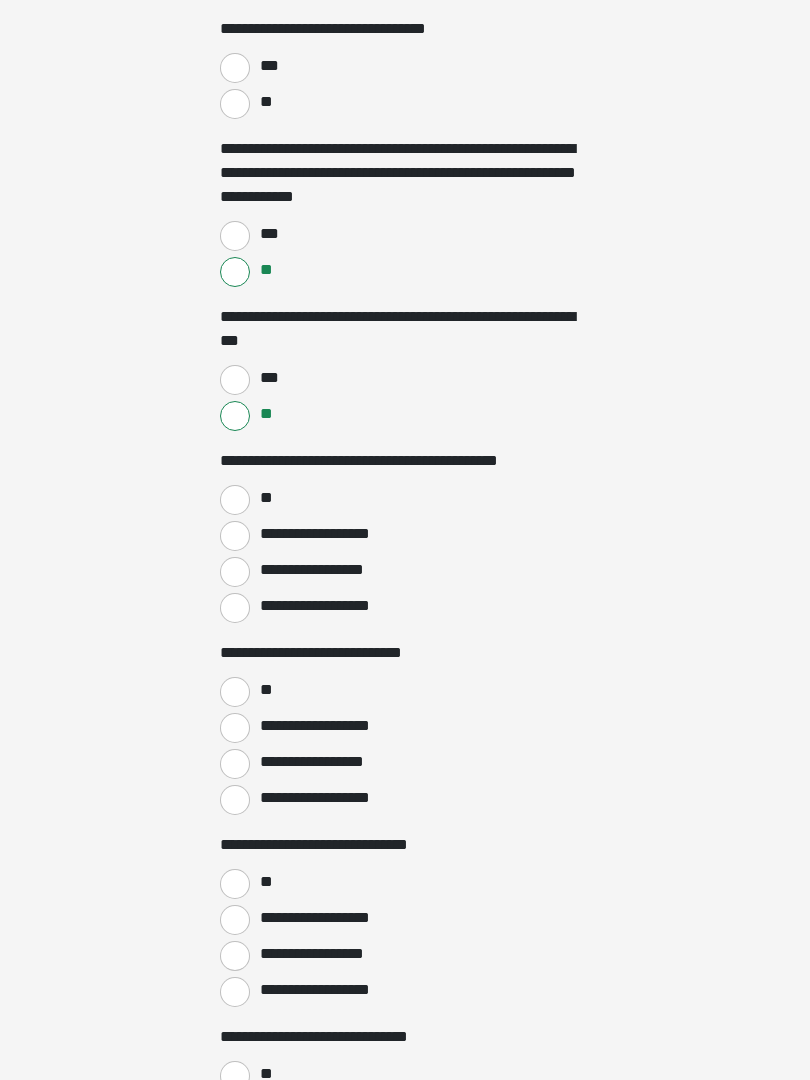scroll, scrollTop: 2092, scrollLeft: 0, axis: vertical 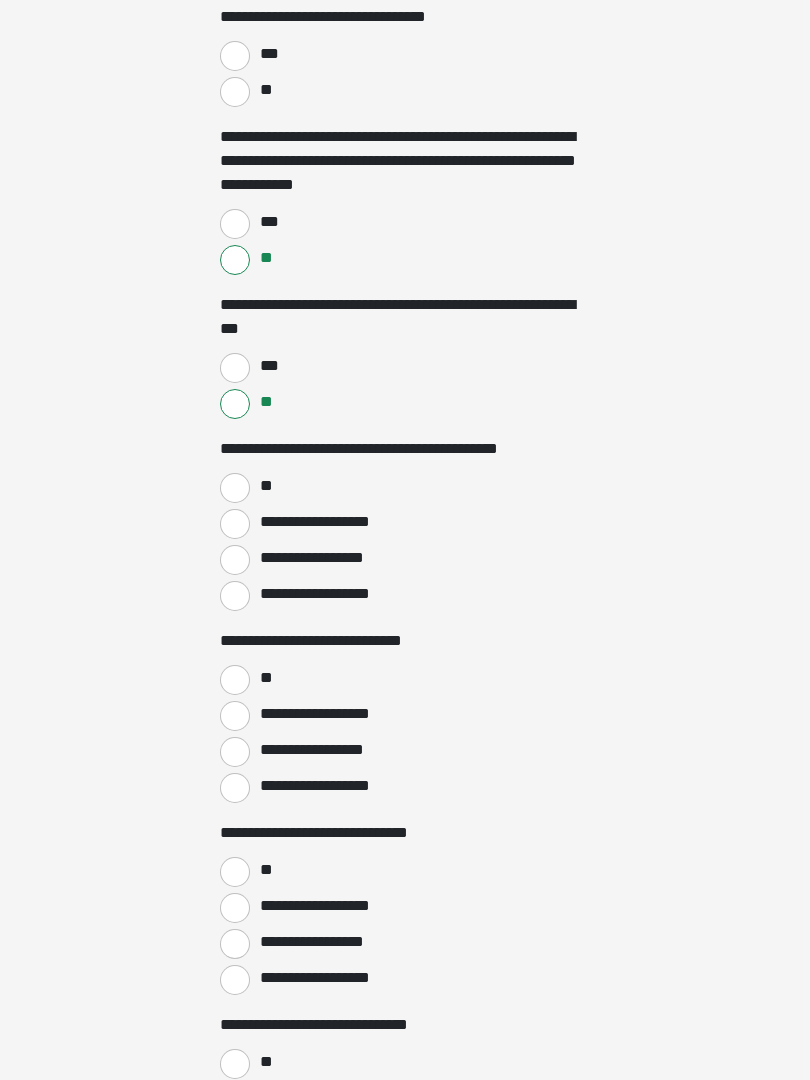 click on "**" at bounding box center [235, 489] 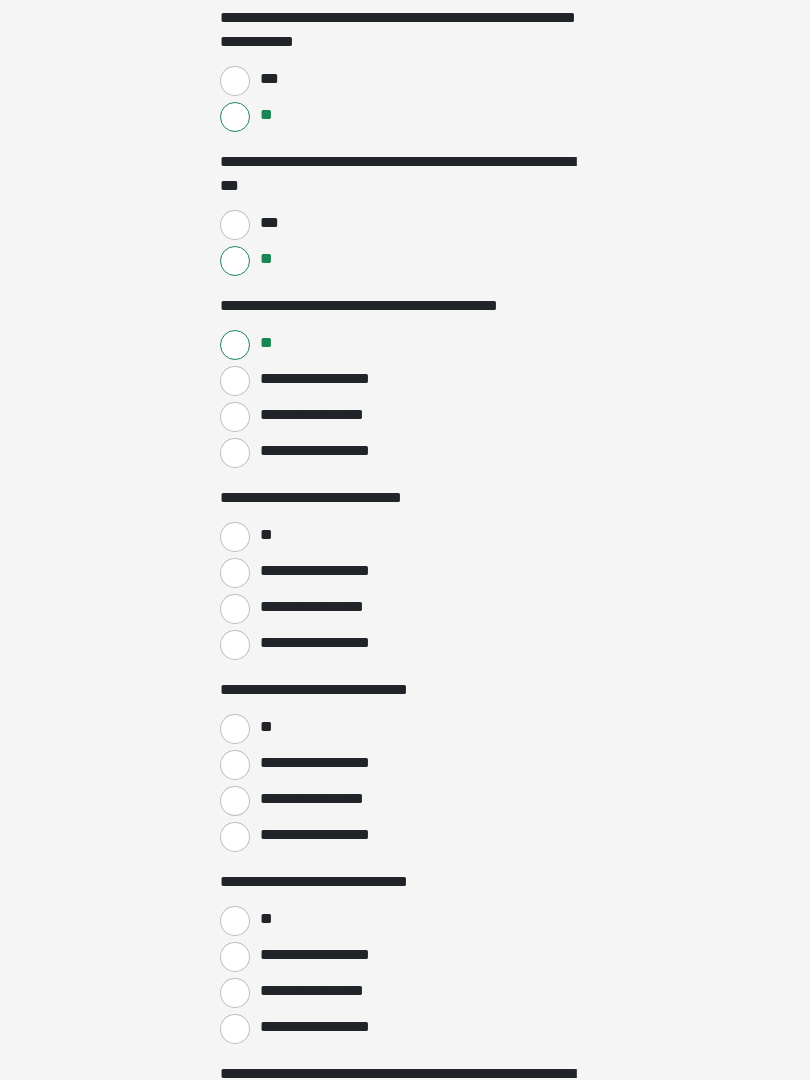 scroll, scrollTop: 2236, scrollLeft: 0, axis: vertical 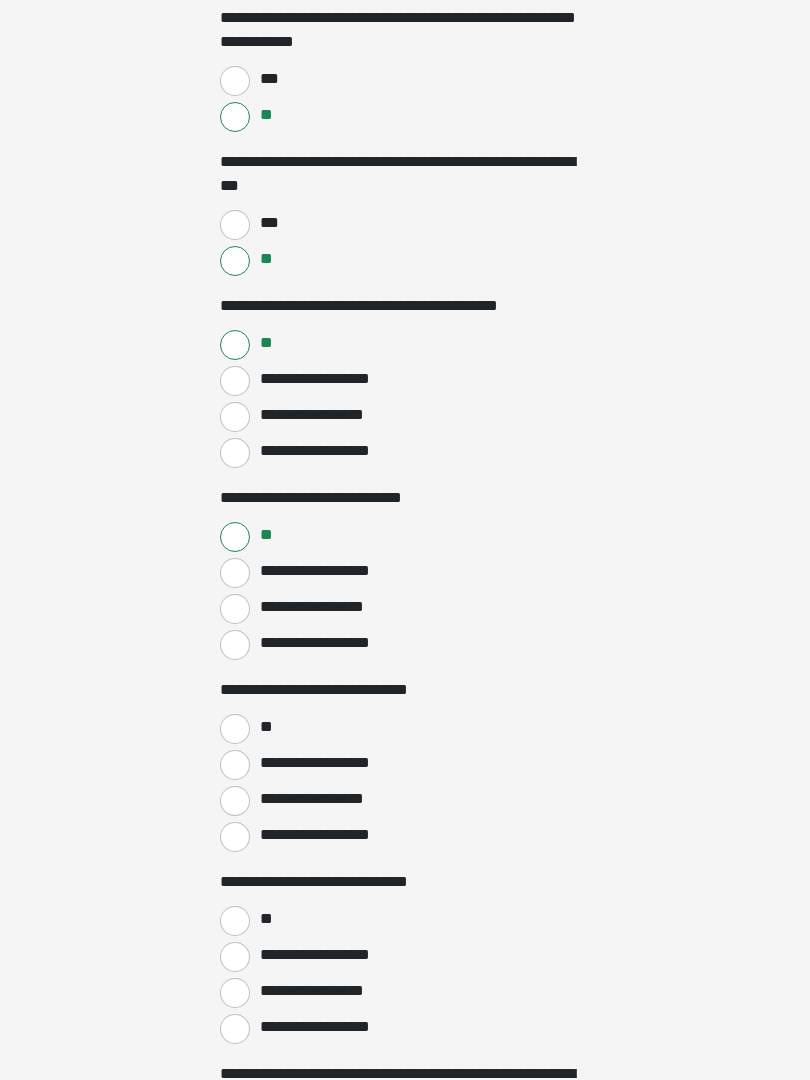 click on "**" at bounding box center [235, 729] 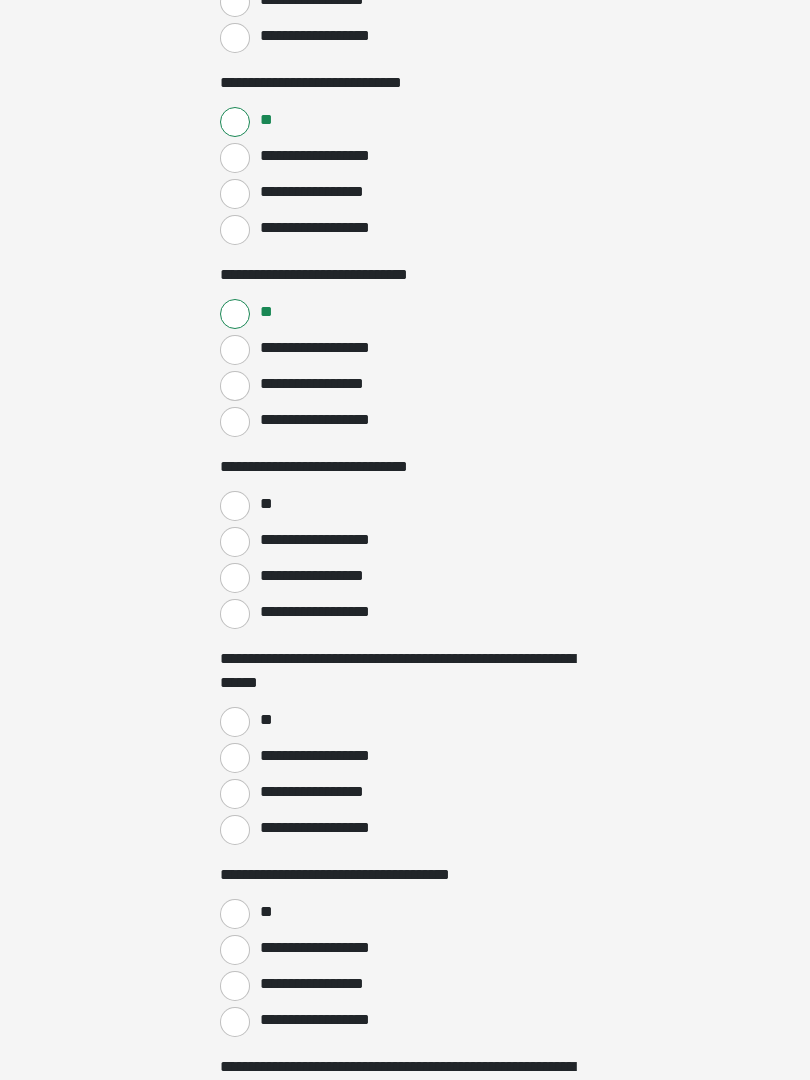 click on "**" at bounding box center (235, 507) 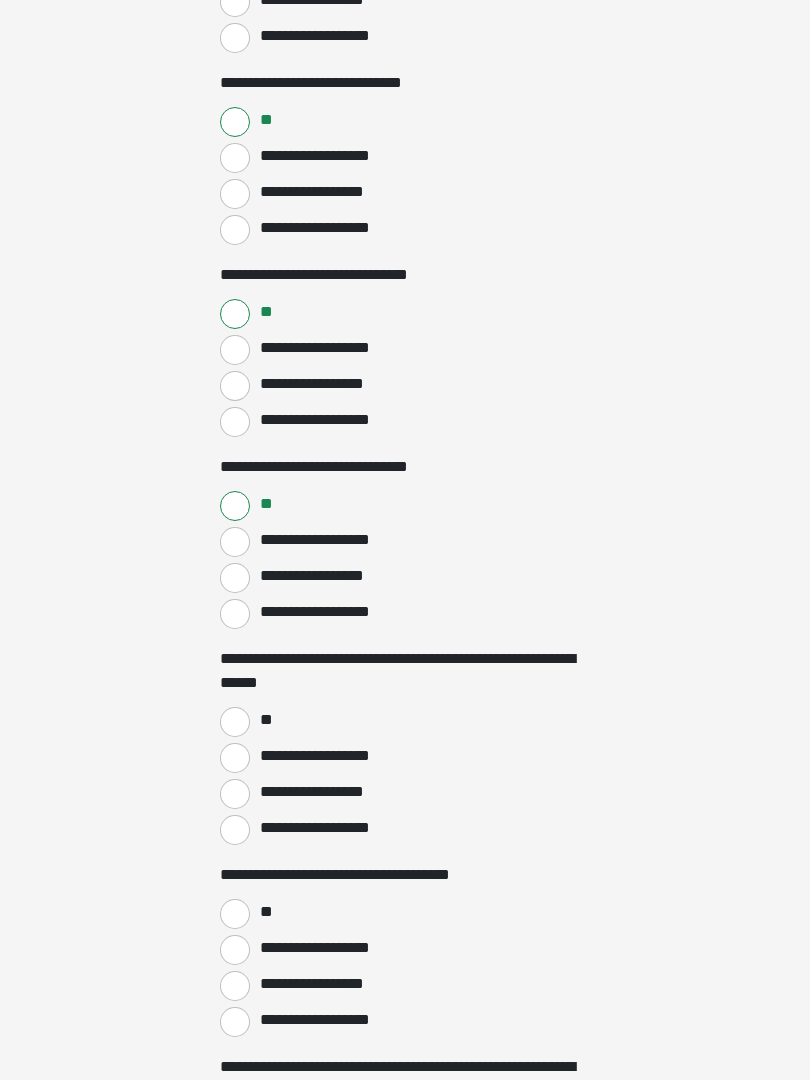click on "**********" at bounding box center (235, 758) 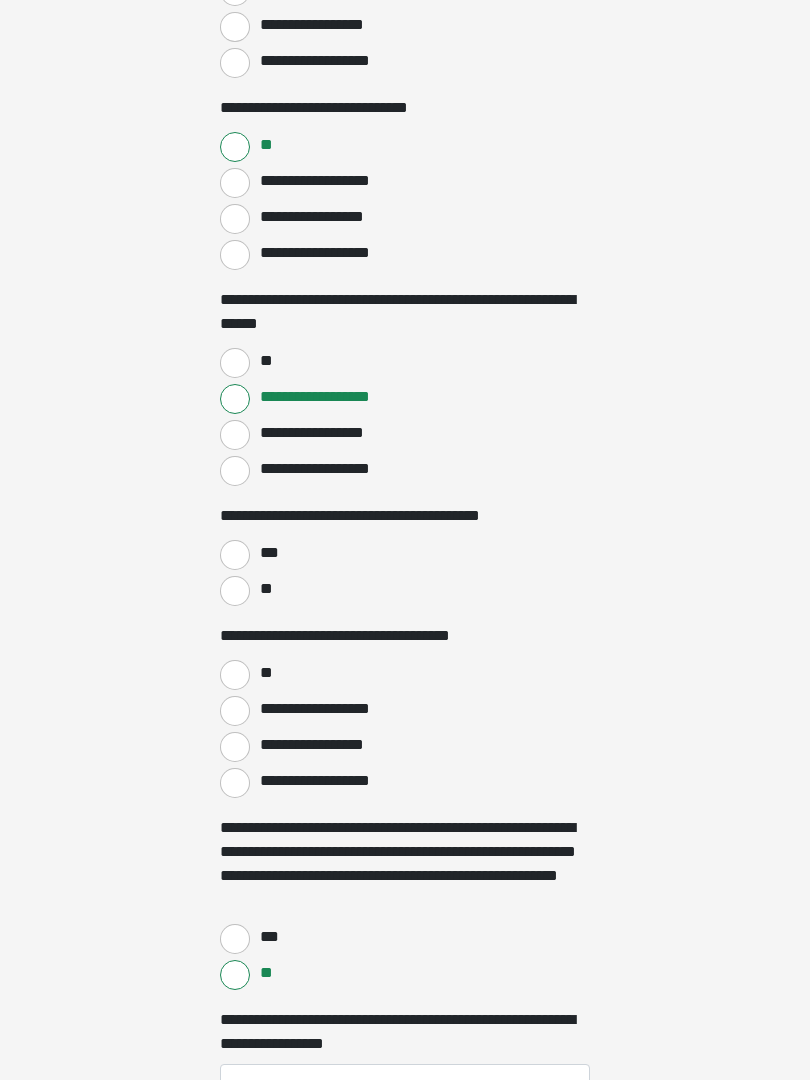 scroll, scrollTop: 3010, scrollLeft: 0, axis: vertical 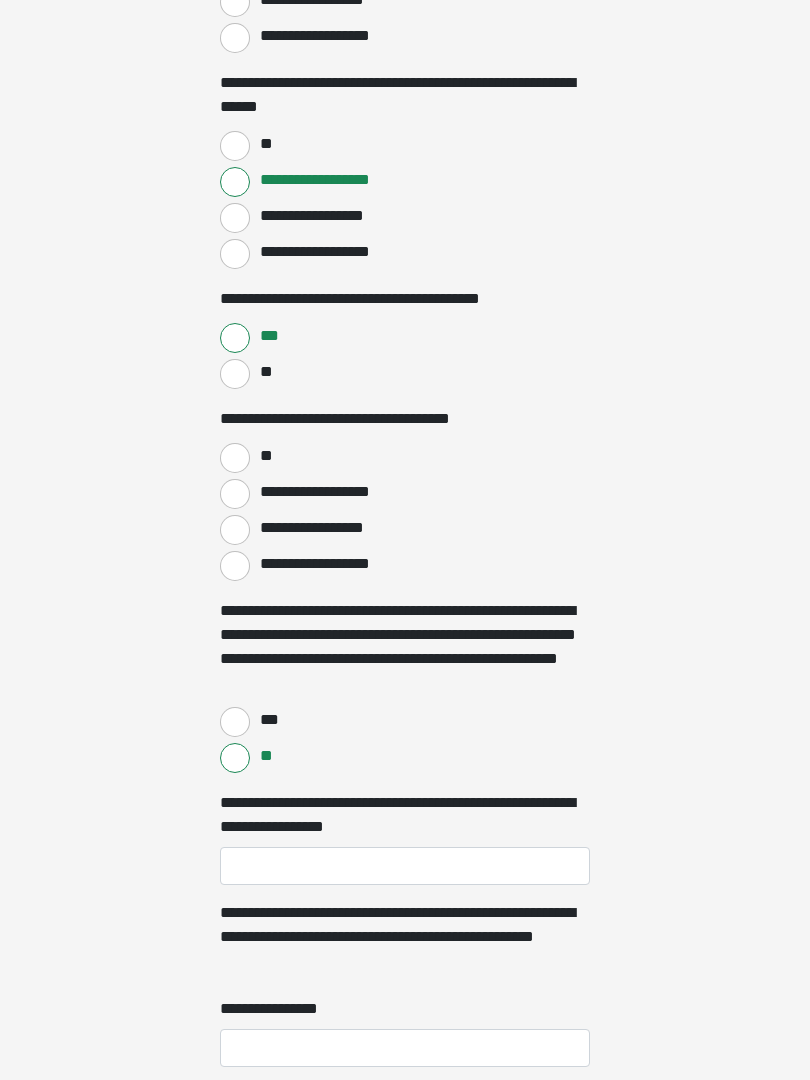 click on "**" at bounding box center [235, 459] 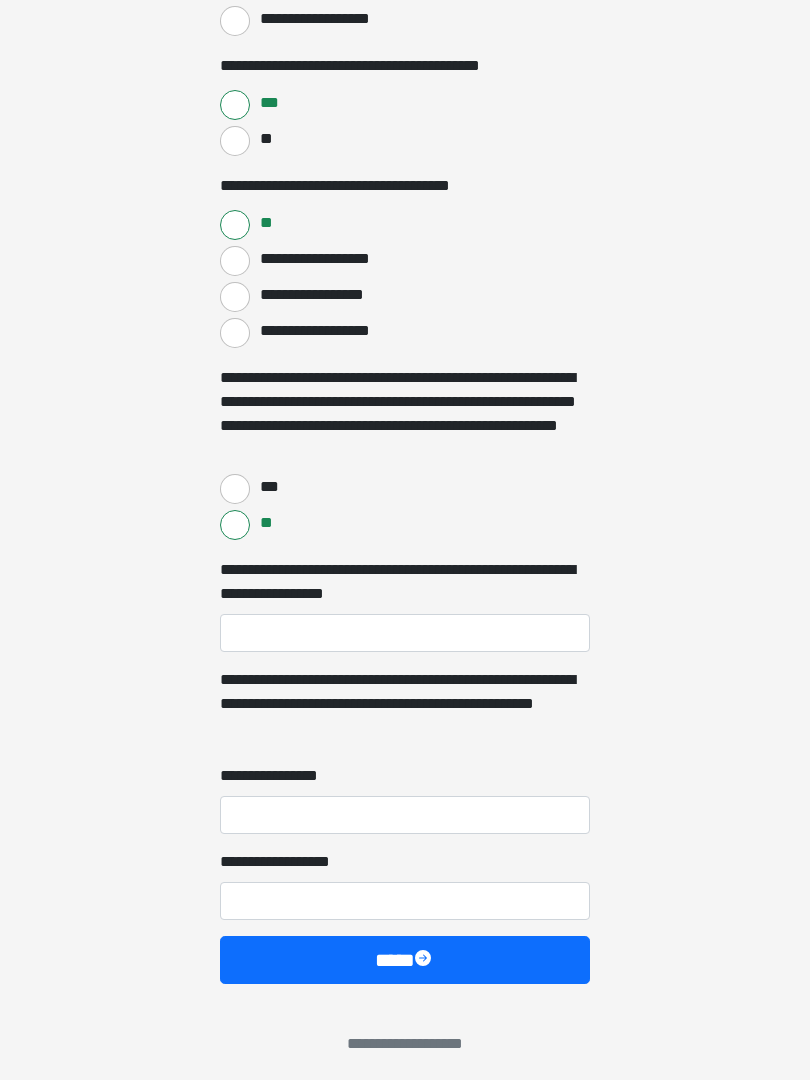 scroll, scrollTop: 3467, scrollLeft: 0, axis: vertical 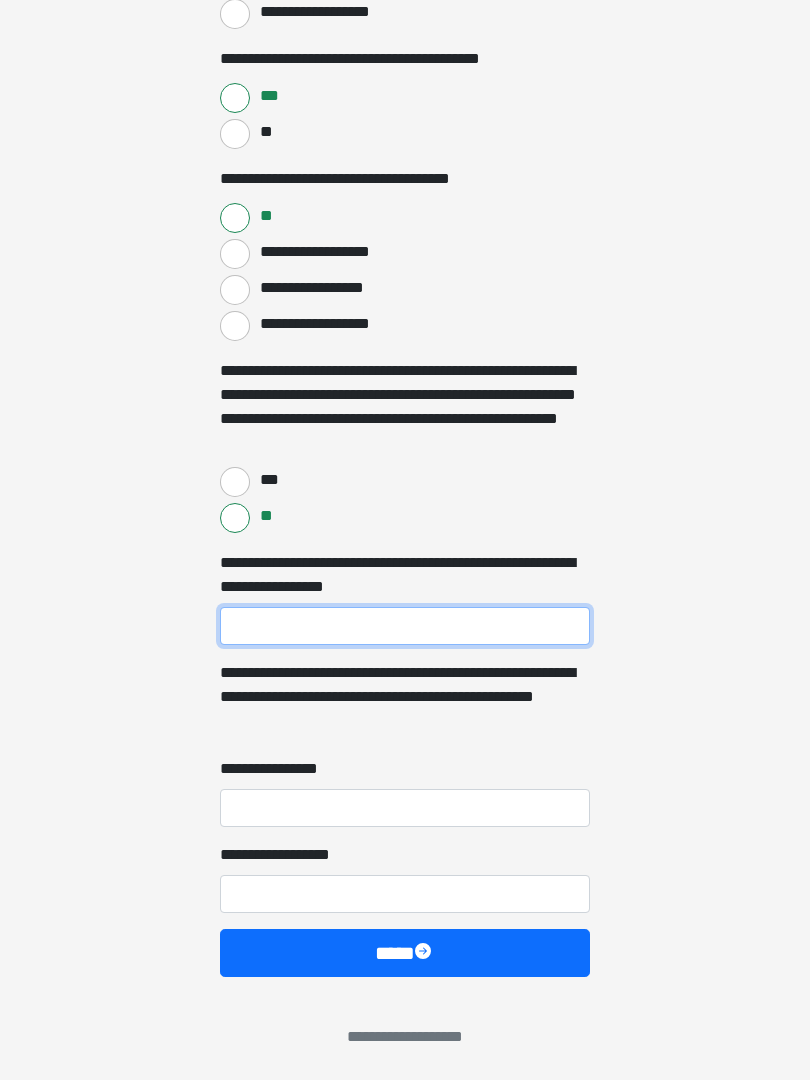 click on "**********" at bounding box center (405, 626) 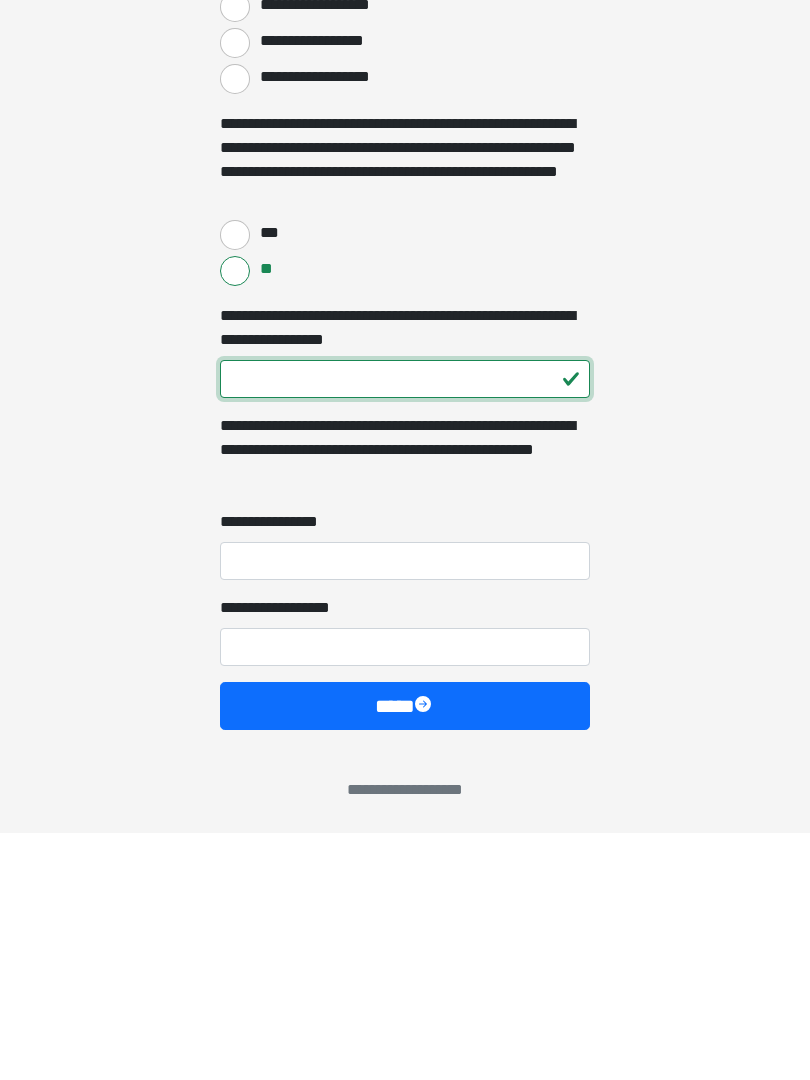 type on "***" 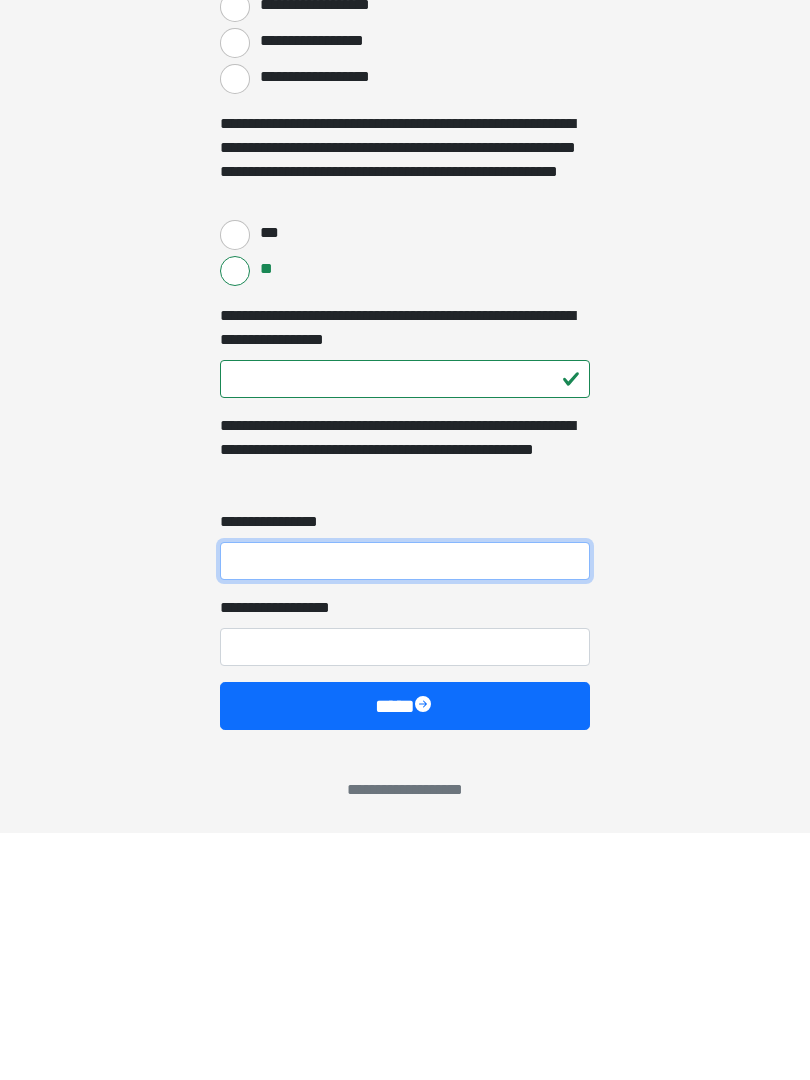 click on "**********" at bounding box center [405, 808] 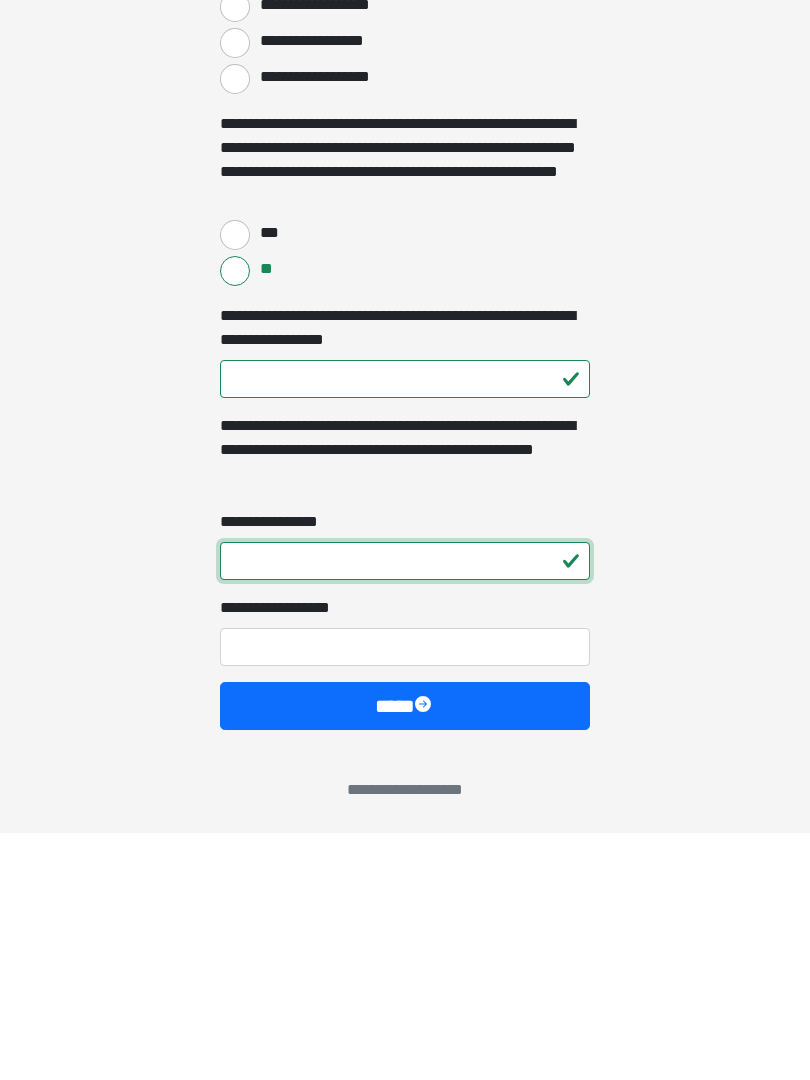 type on "*" 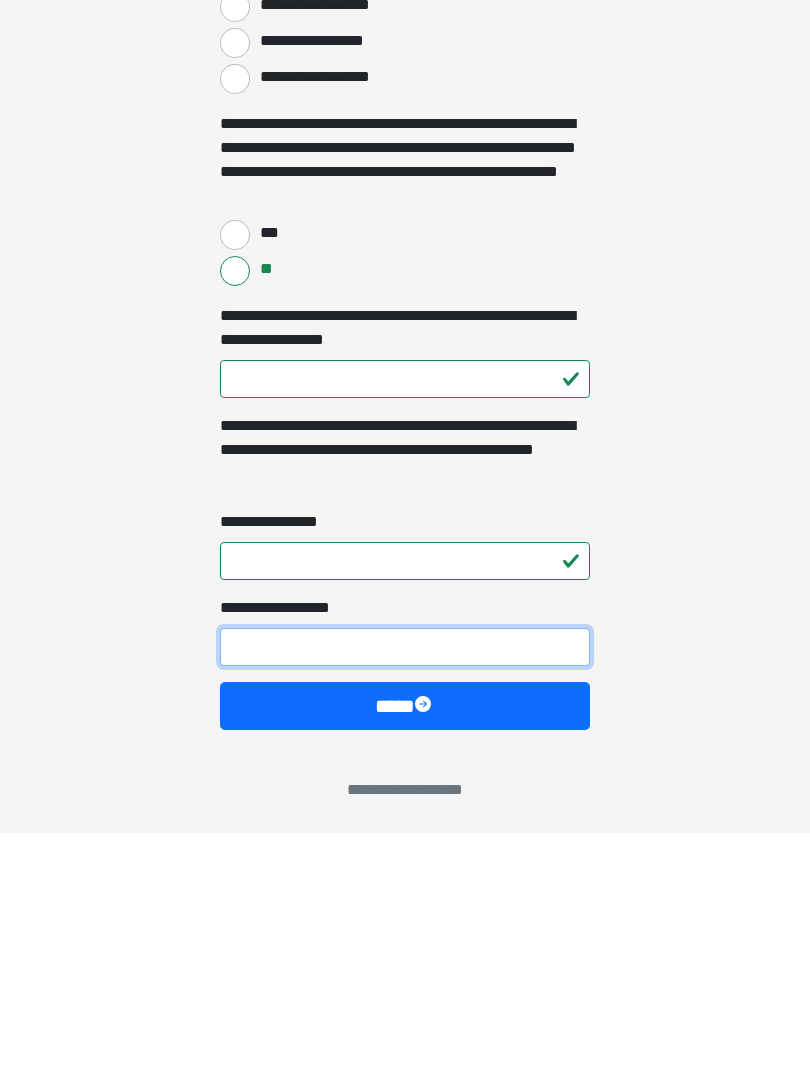 click on "**********" at bounding box center [405, 894] 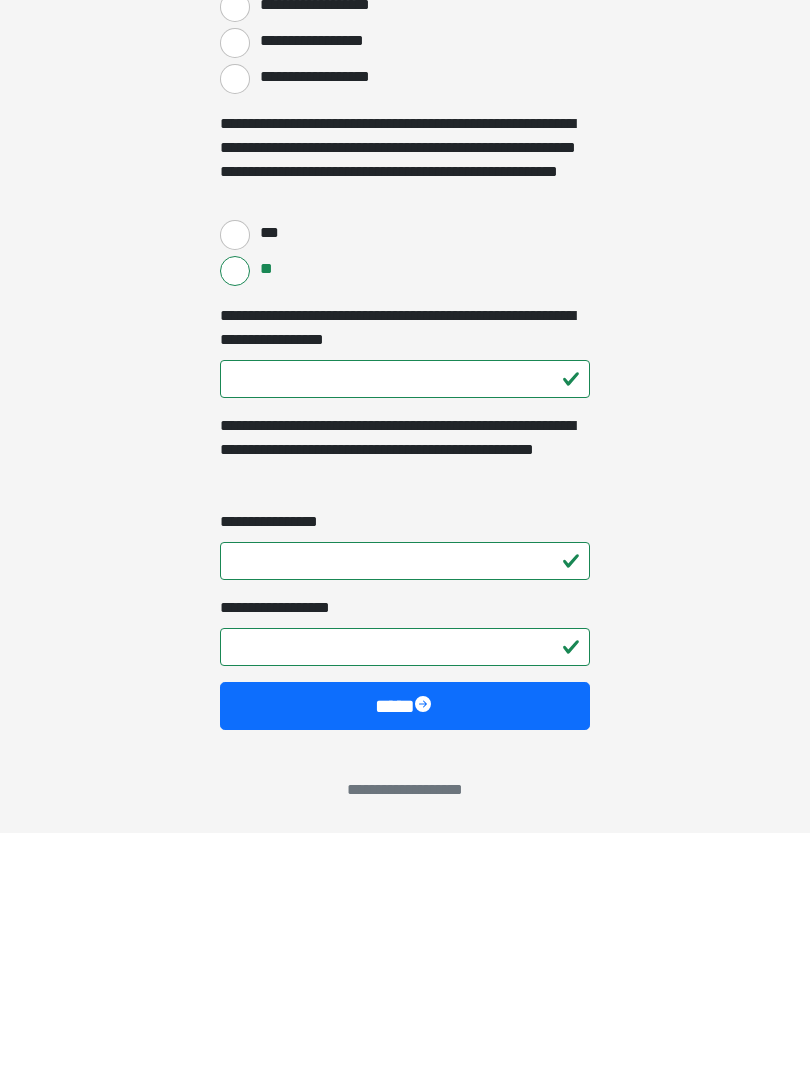 click on "****" at bounding box center [405, 953] 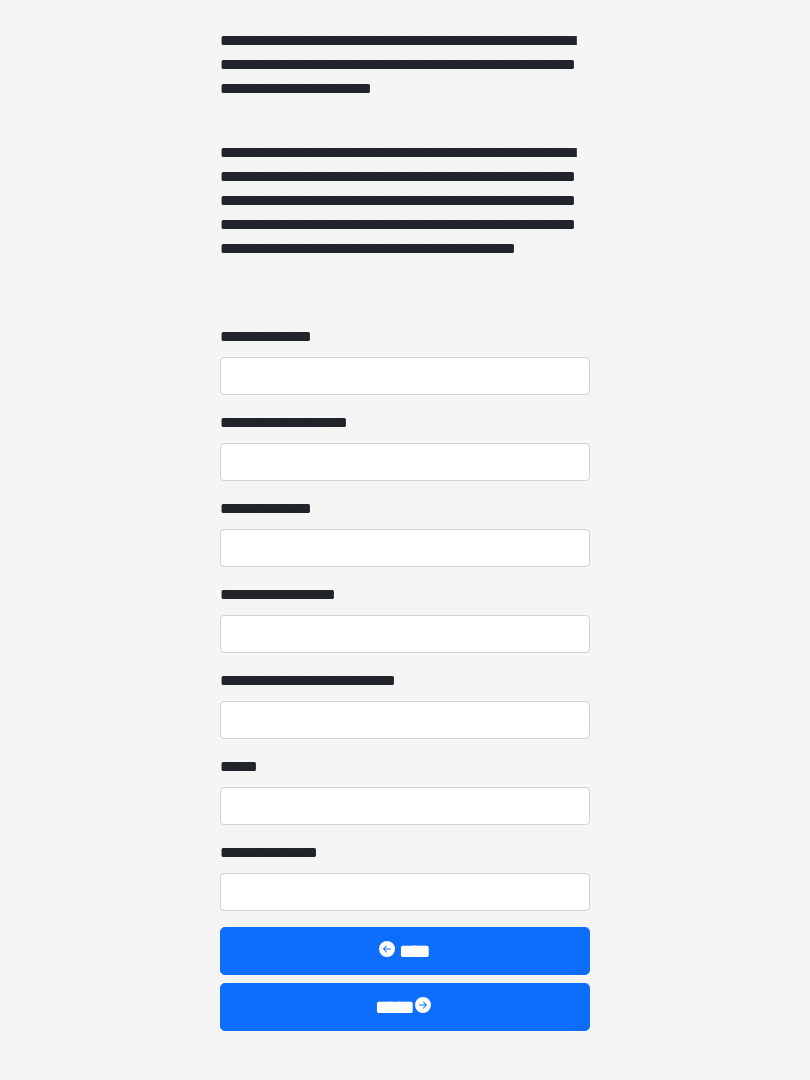 scroll, scrollTop: 1467, scrollLeft: 0, axis: vertical 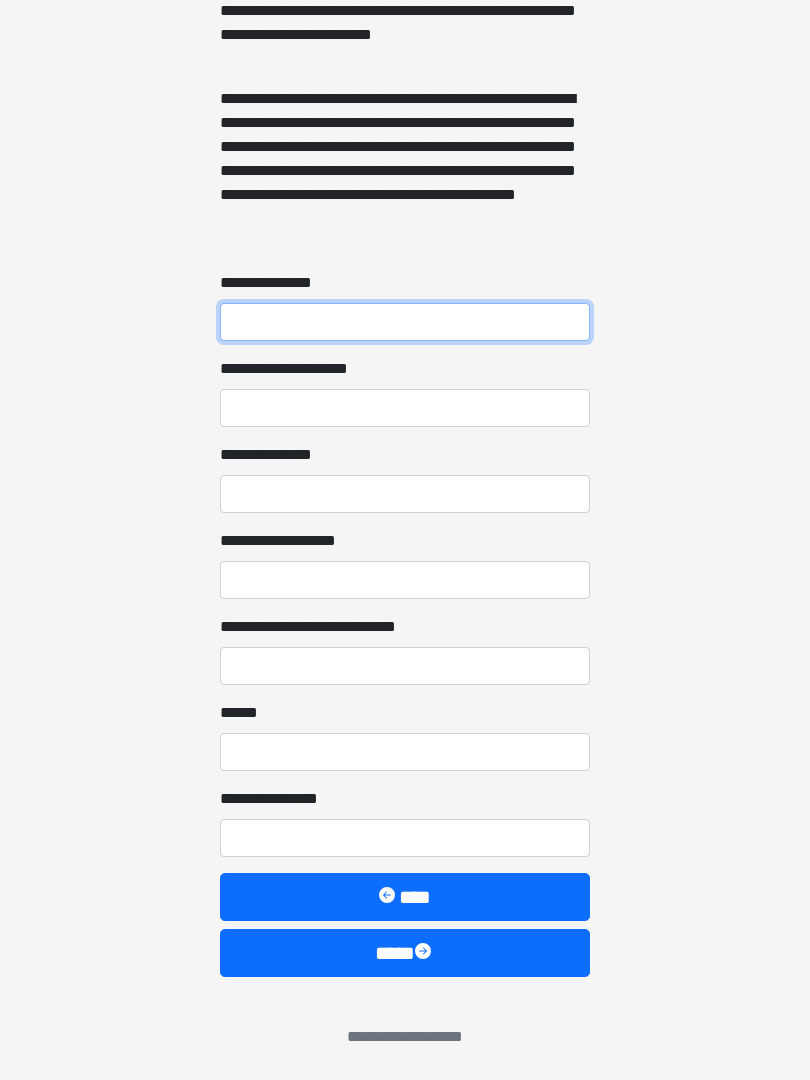 click on "**********" at bounding box center [405, 322] 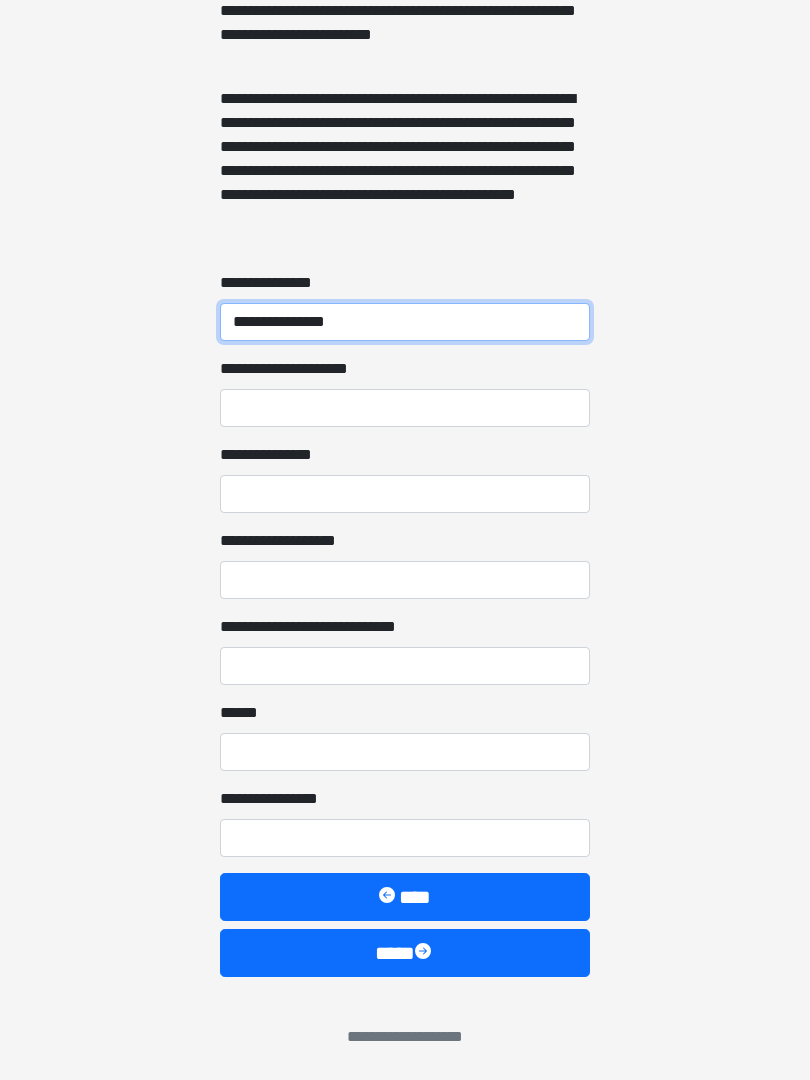 type on "**********" 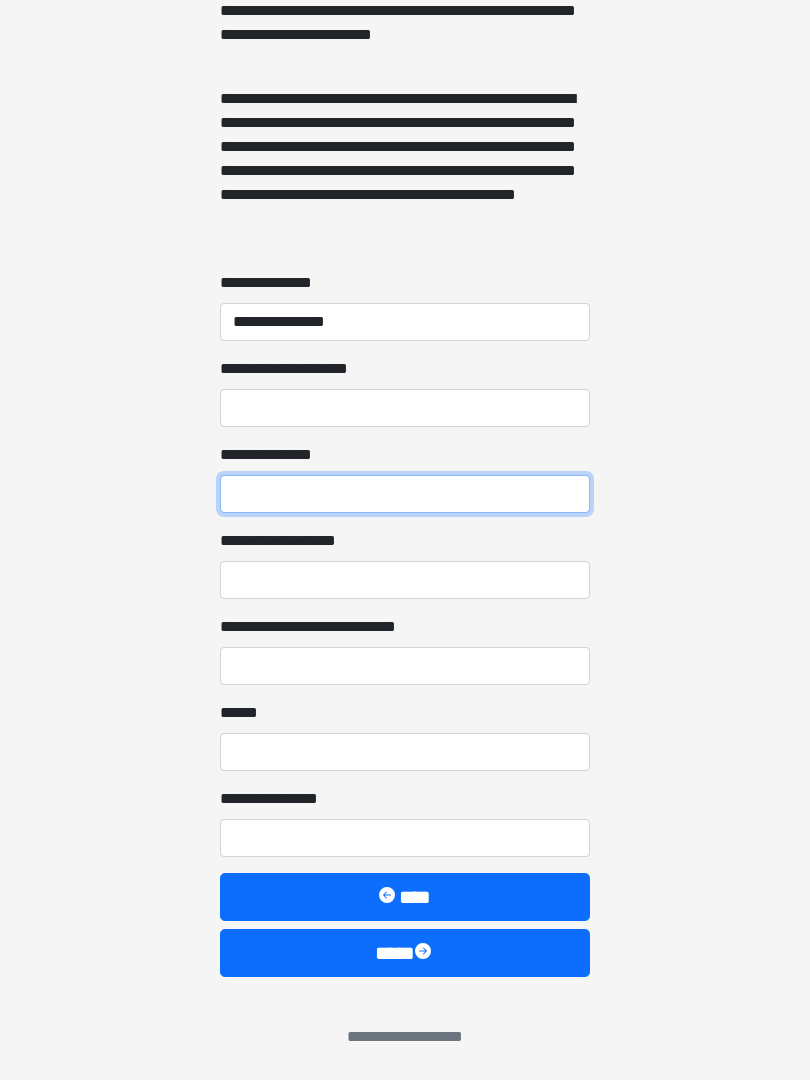 click on "**********" at bounding box center [405, 494] 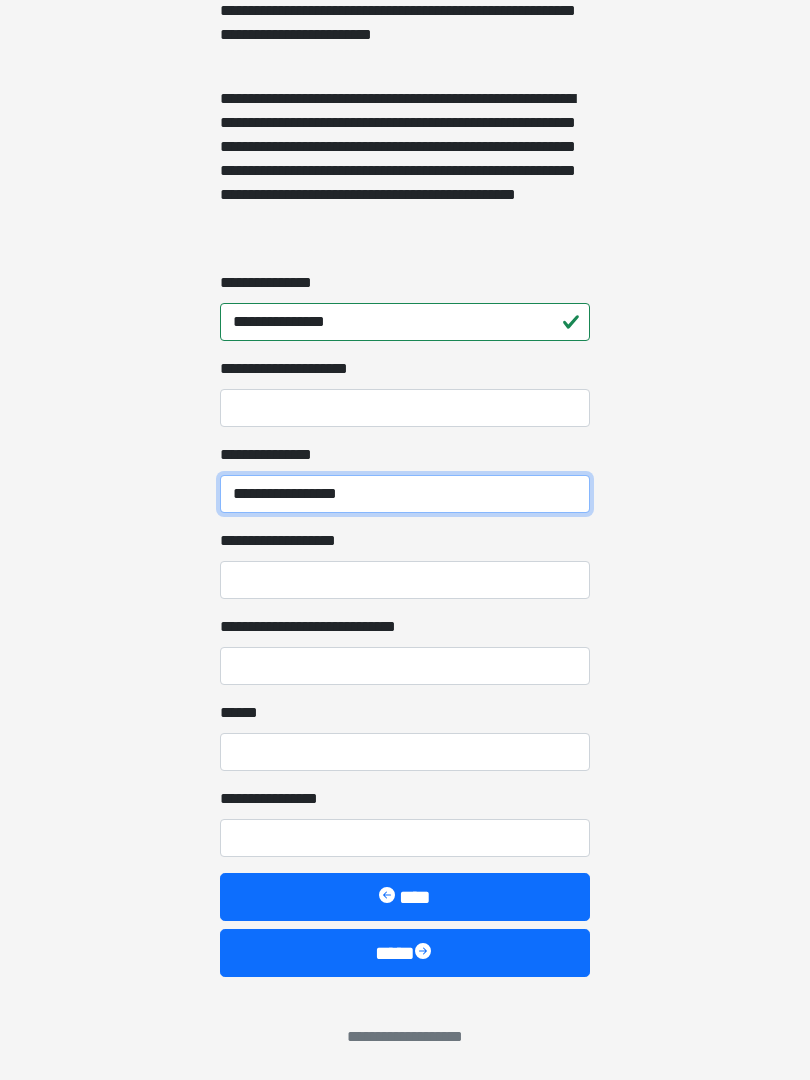 type on "**********" 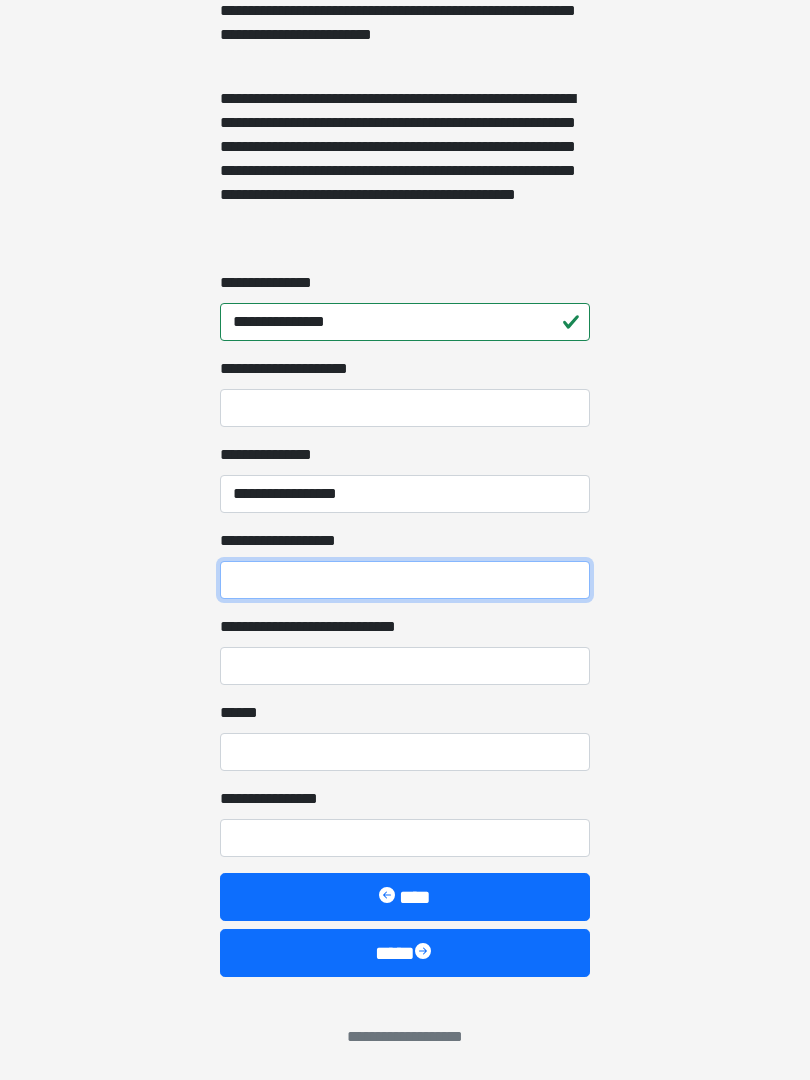 click on "**********" at bounding box center (405, 580) 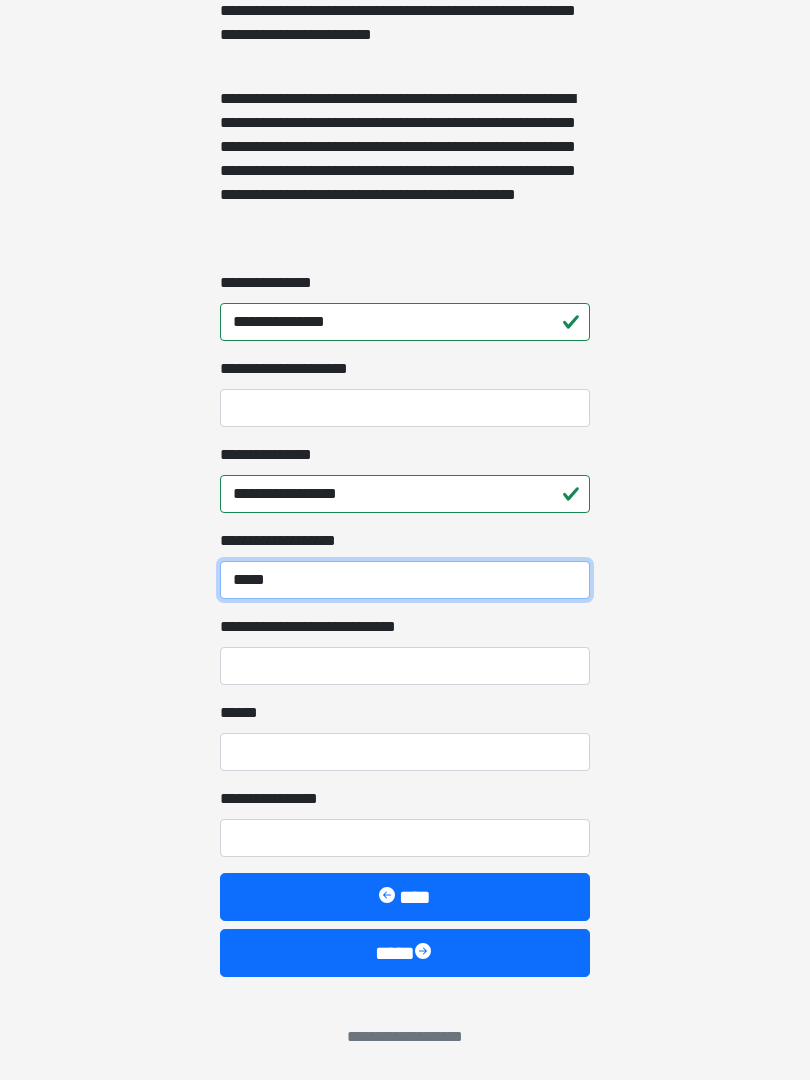 type on "*****" 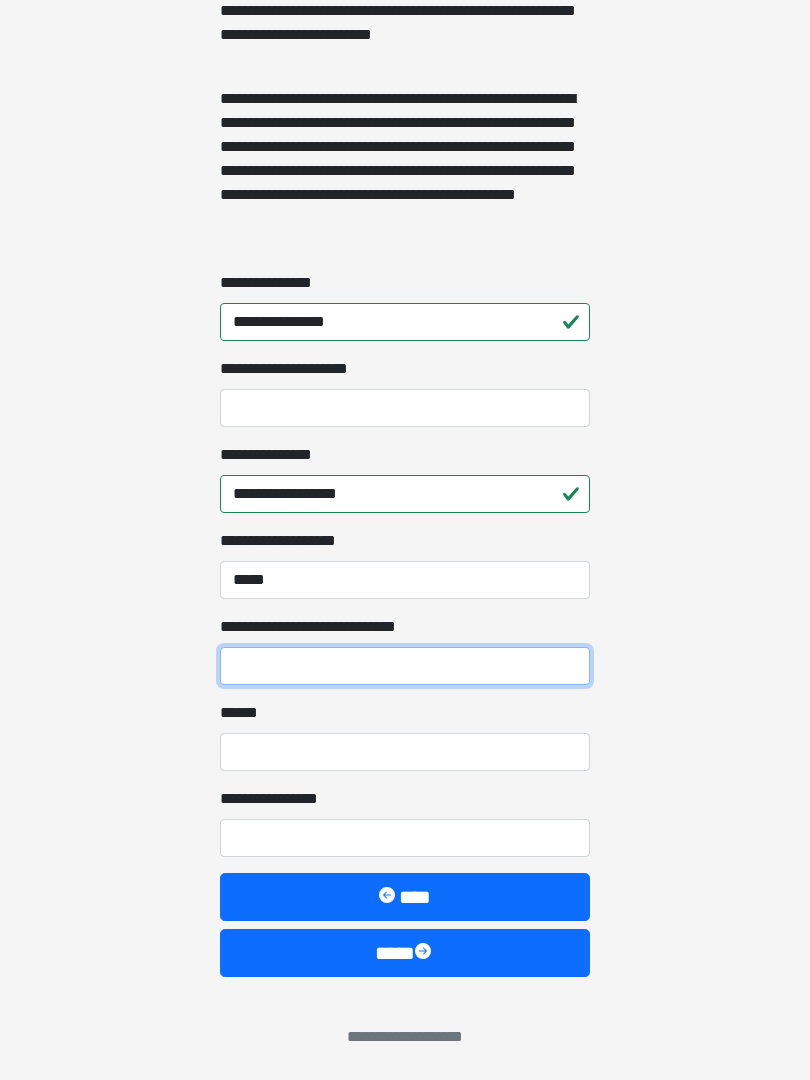 click on "**********" at bounding box center [405, 666] 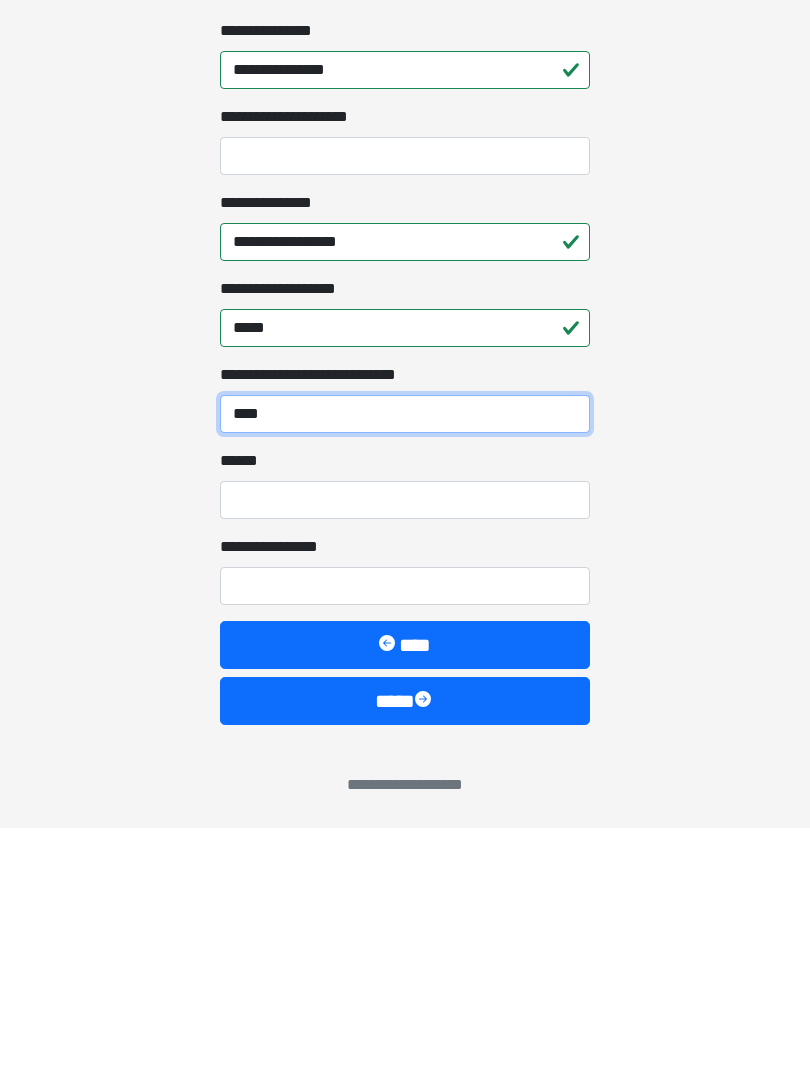 type on "****" 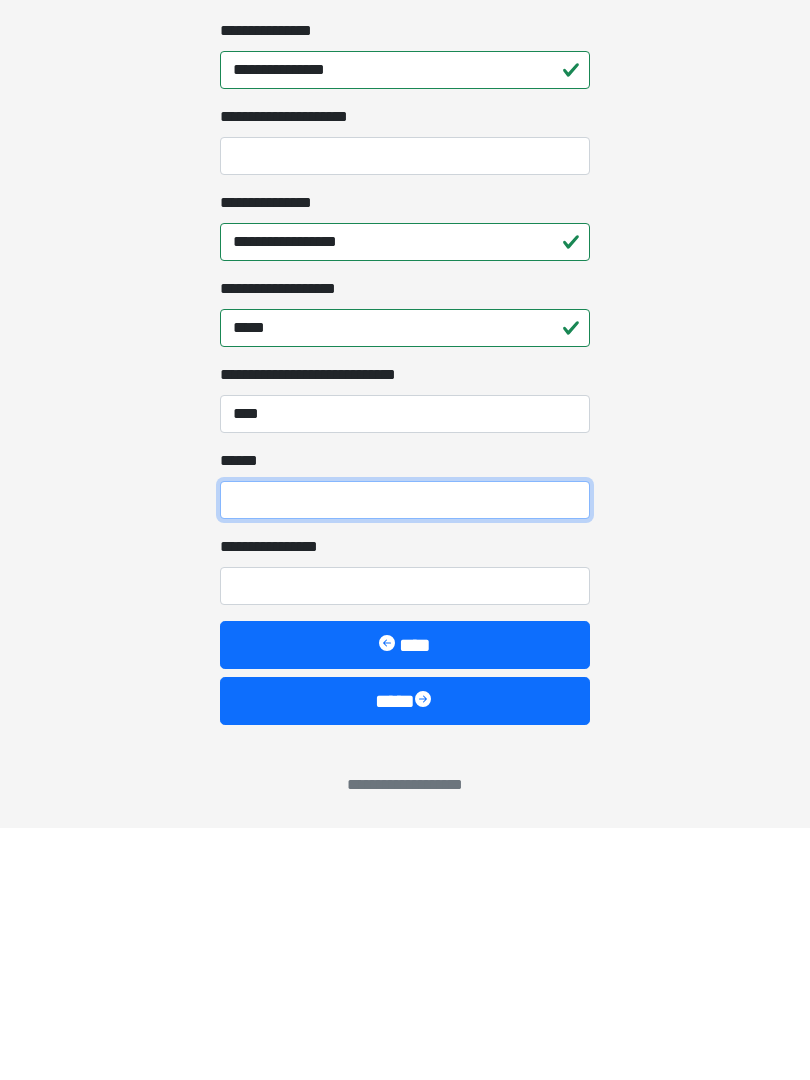 click on "**** *" at bounding box center [405, 752] 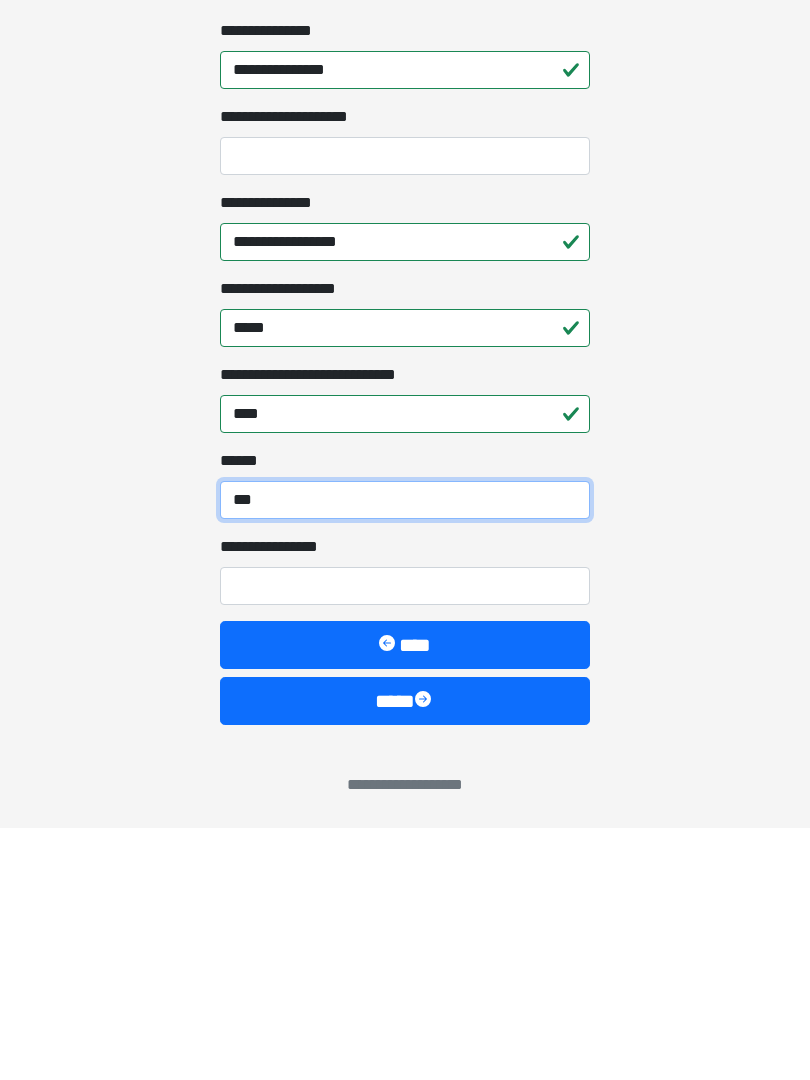 type on "***" 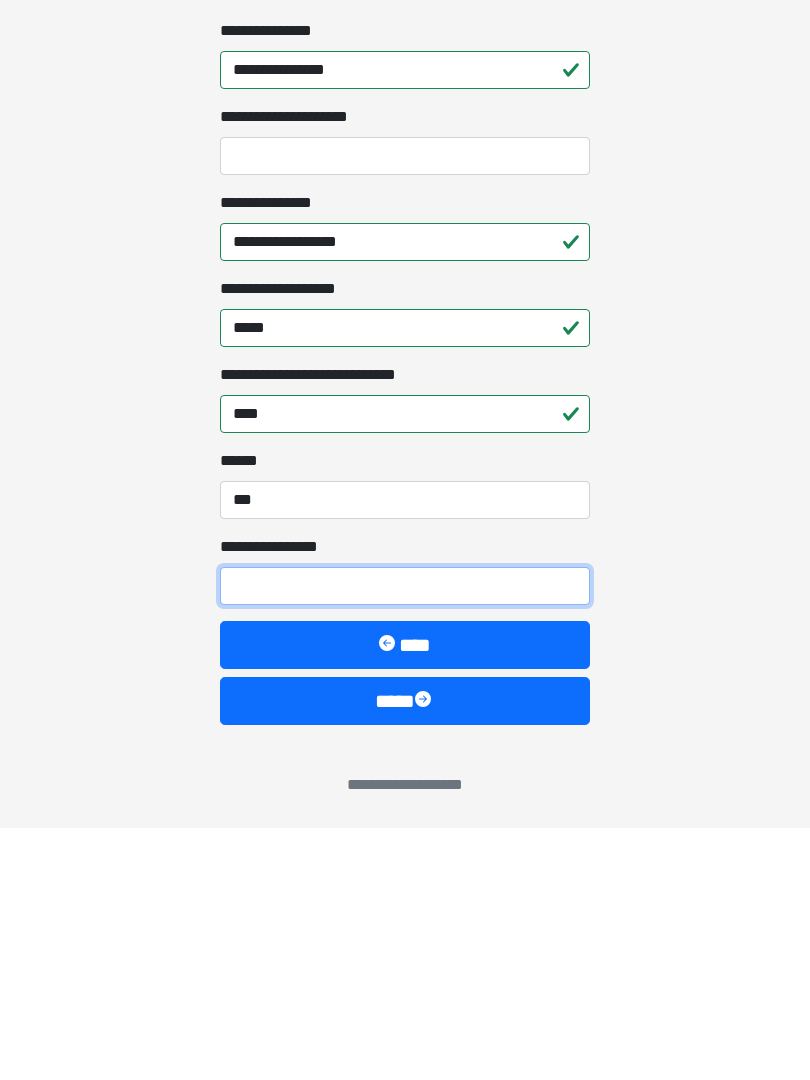 click on "**********" at bounding box center [405, 838] 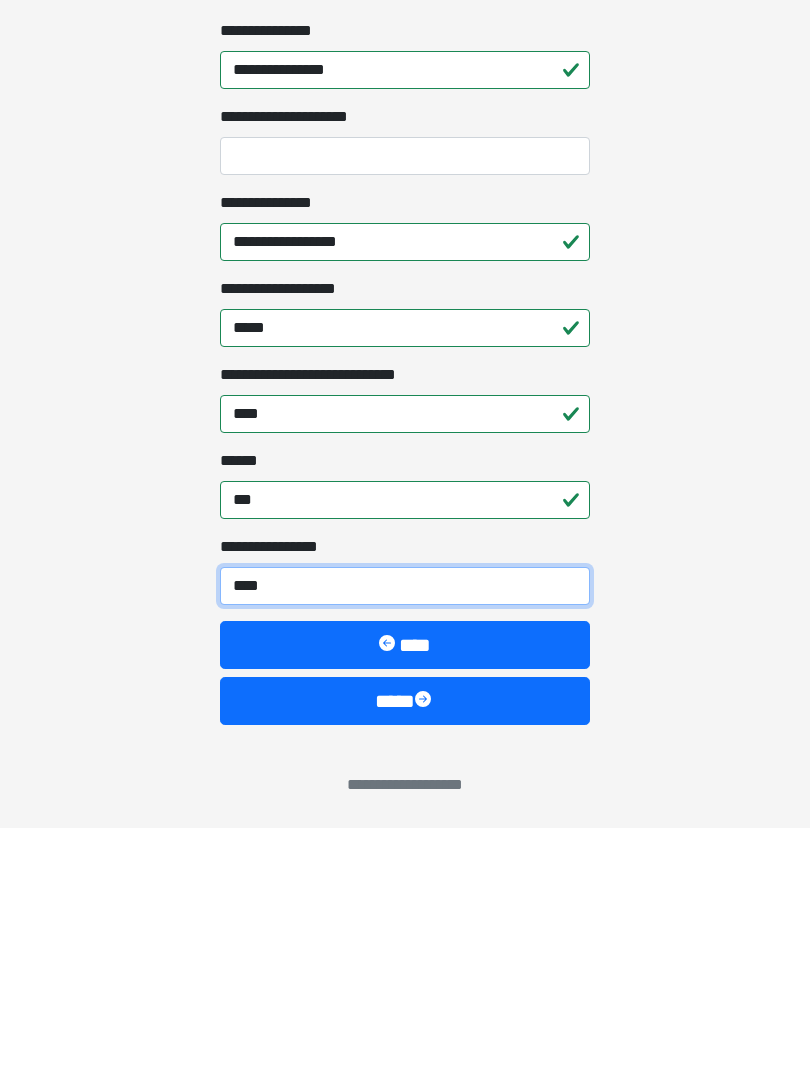 type on "*****" 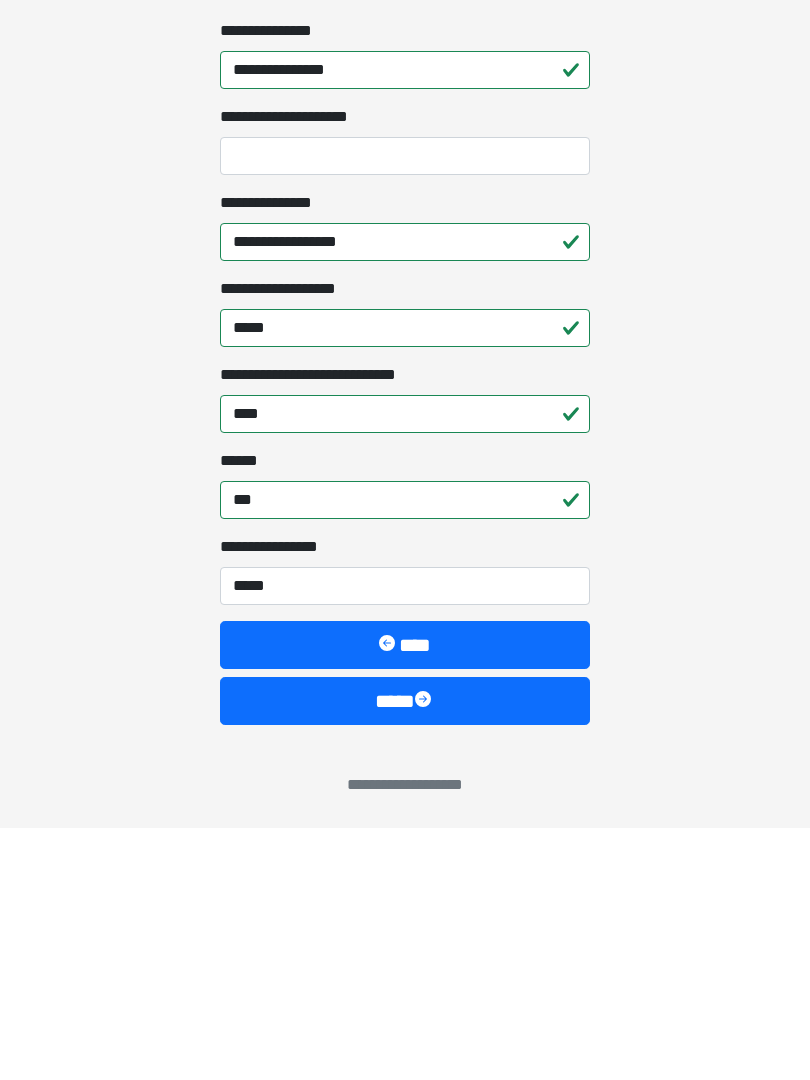 click on "****" at bounding box center [405, 953] 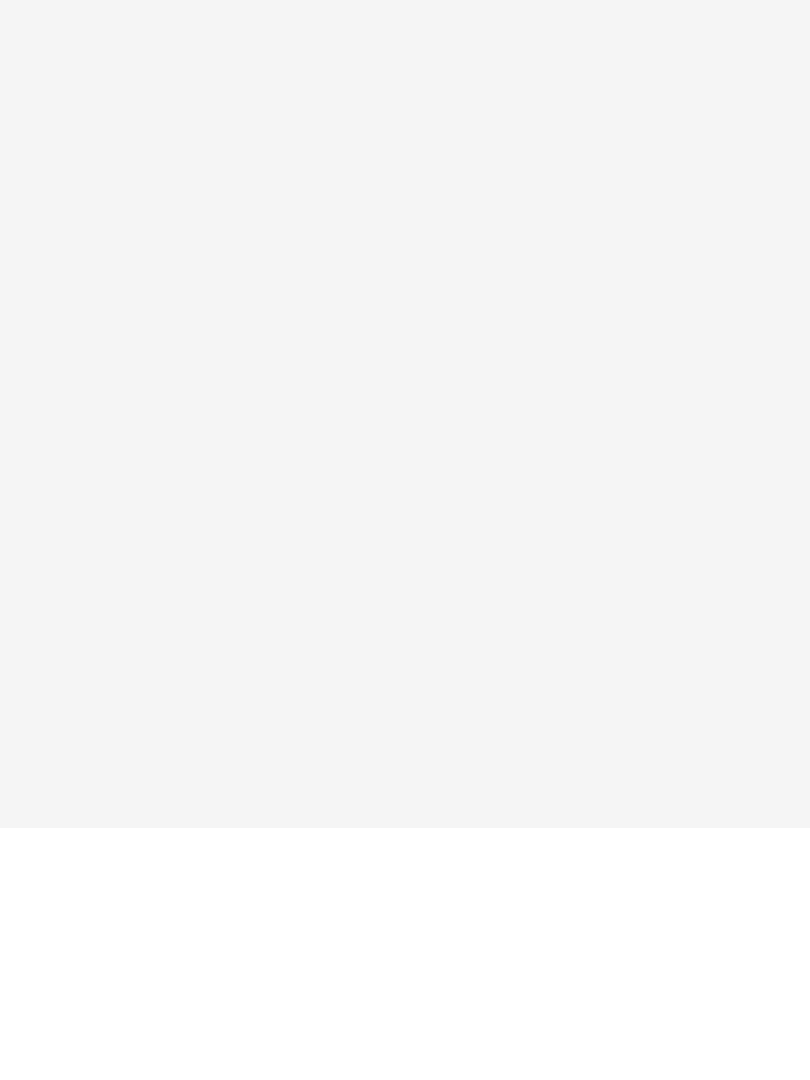 scroll, scrollTop: 0, scrollLeft: 0, axis: both 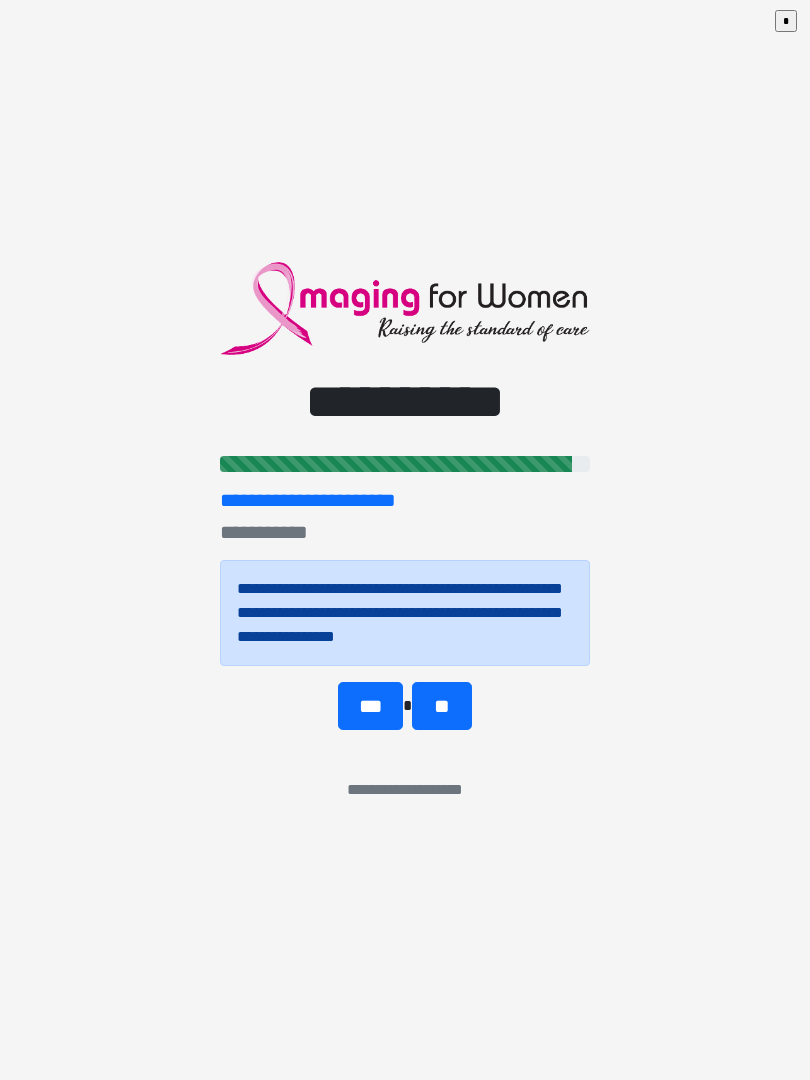 click on "**" at bounding box center [441, 706] 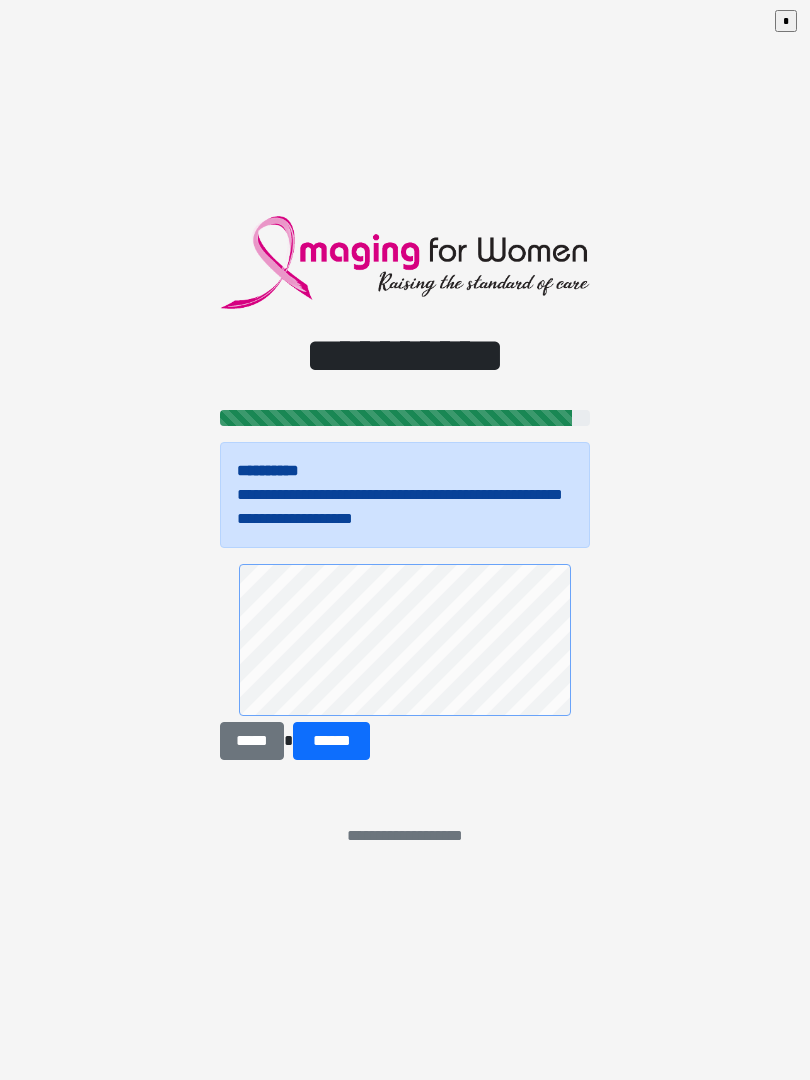 click on "******" at bounding box center [331, 741] 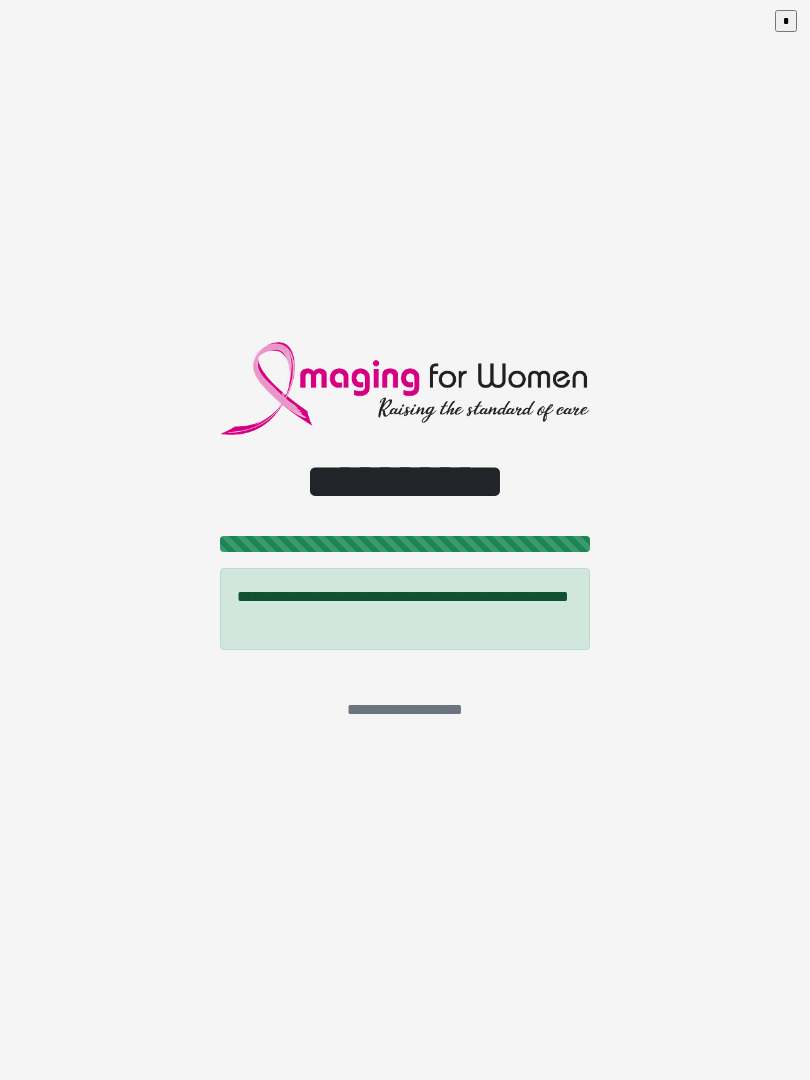 click on "*" at bounding box center (786, 21) 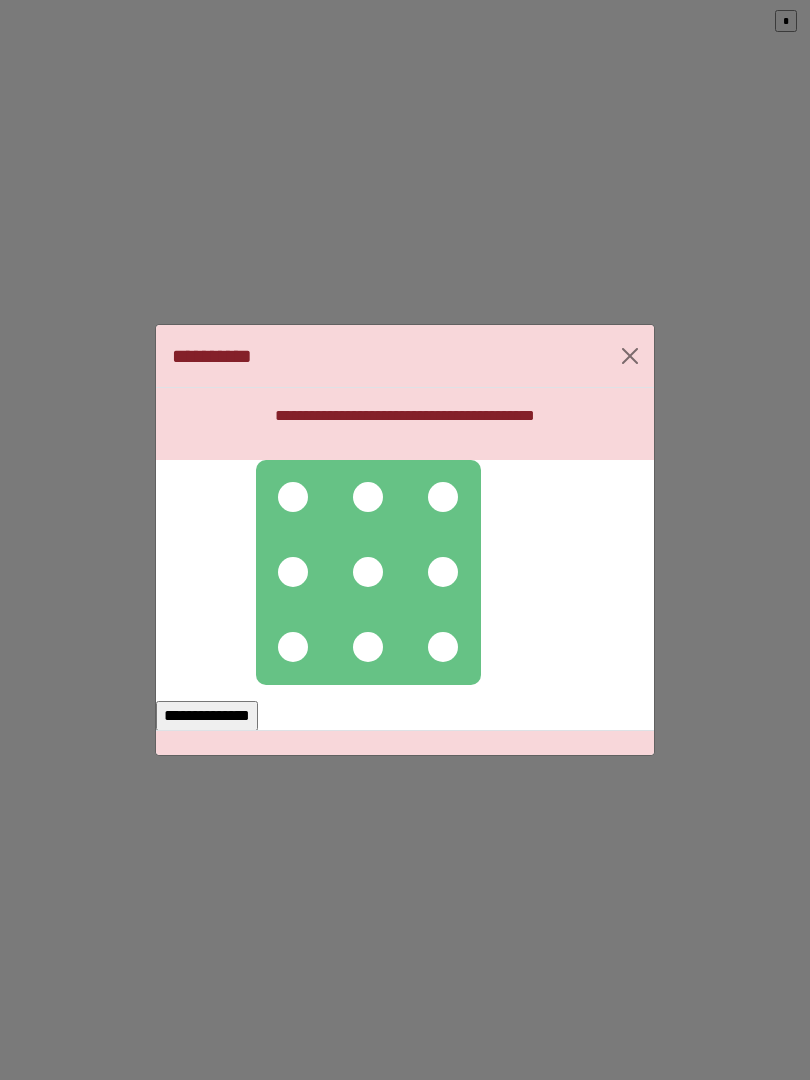 click at bounding box center (293, 497) 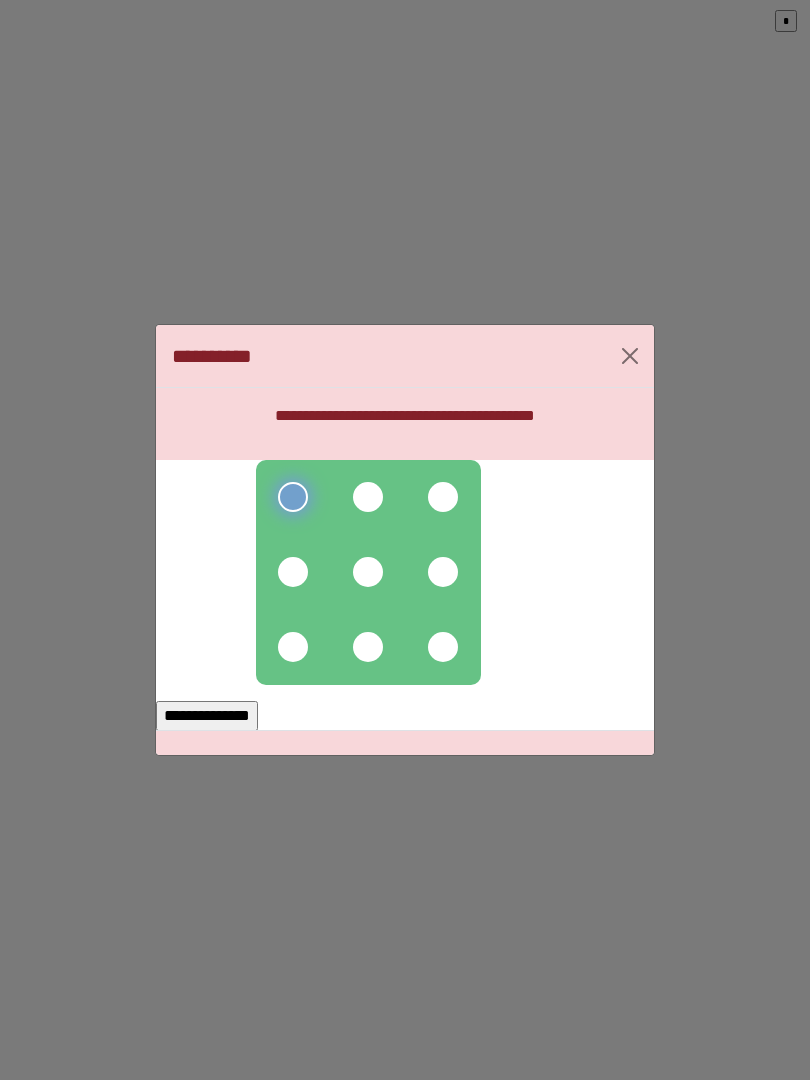 click at bounding box center (368, 497) 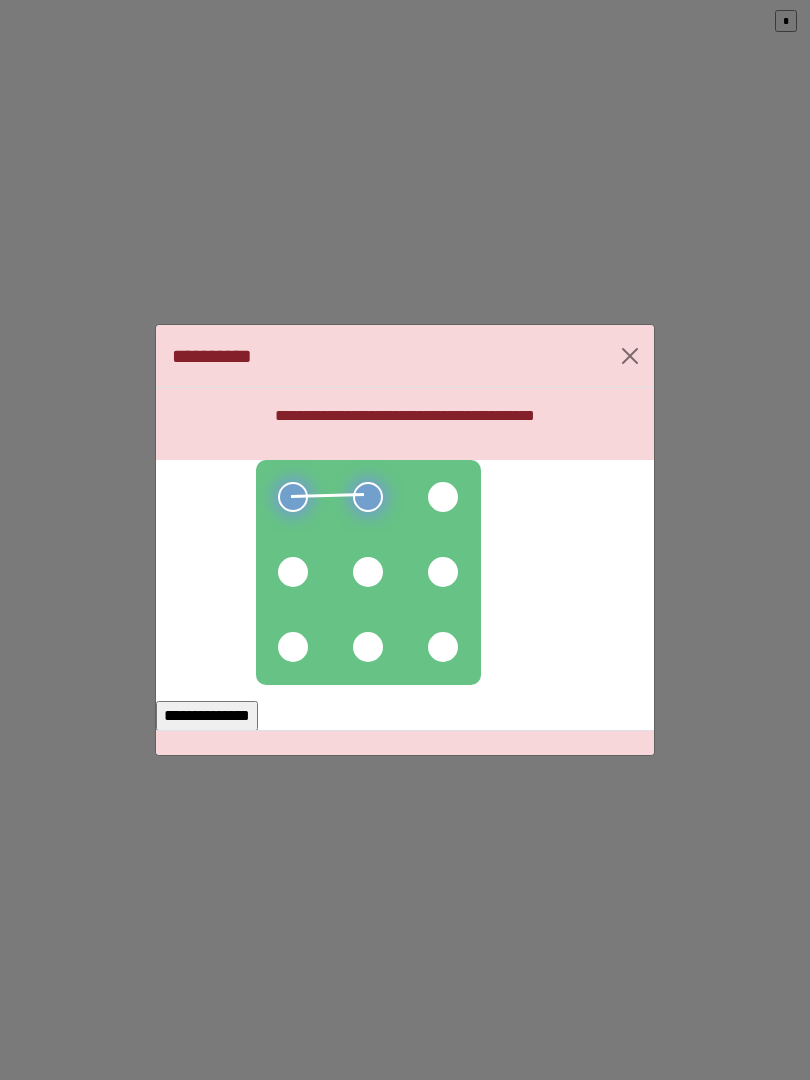 click at bounding box center (443, 497) 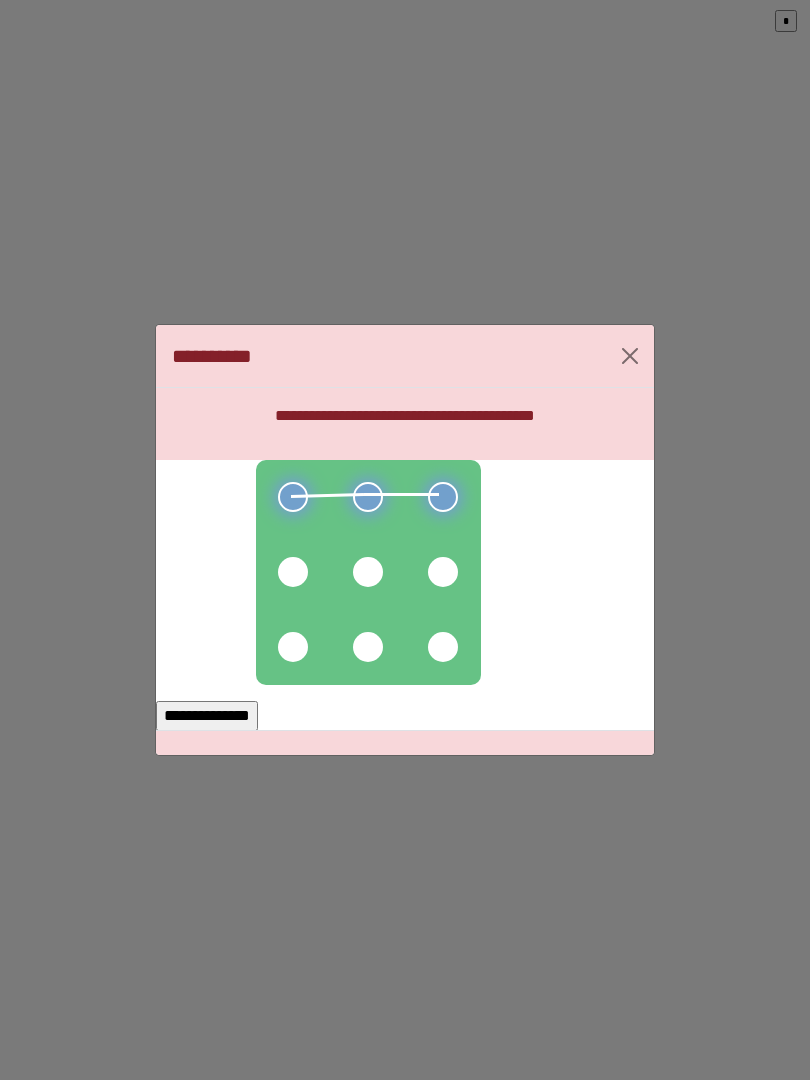click at bounding box center [443, 572] 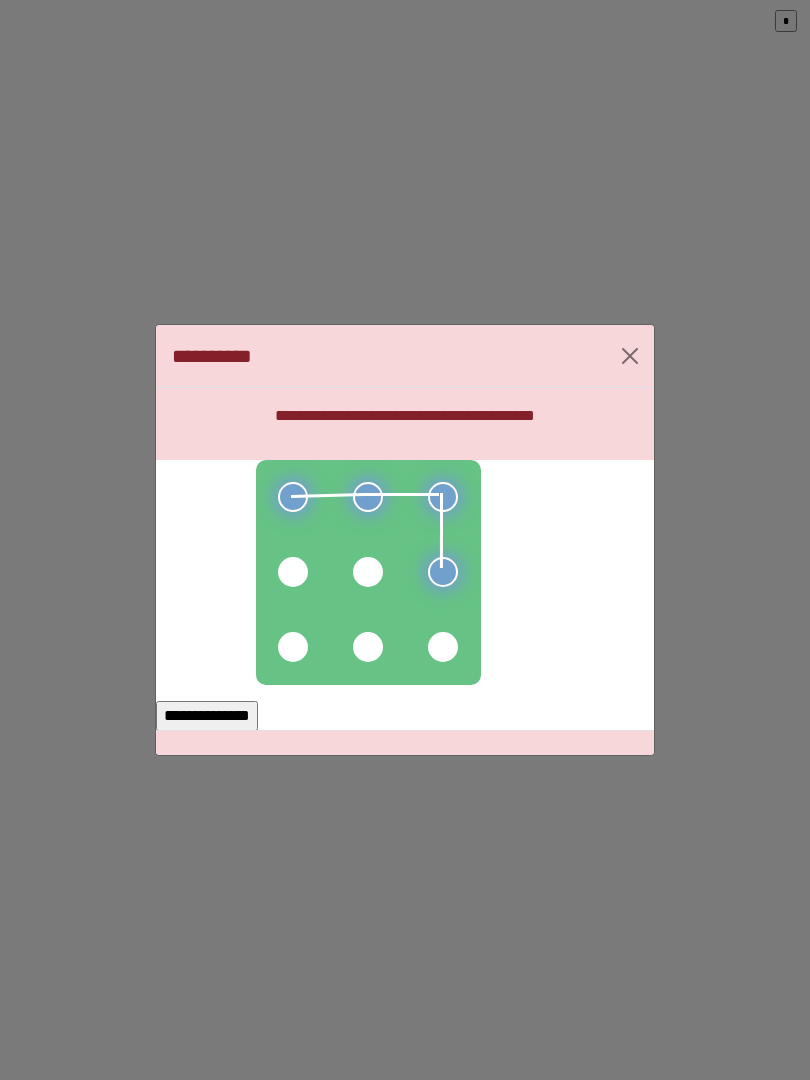 click at bounding box center [368, 572] 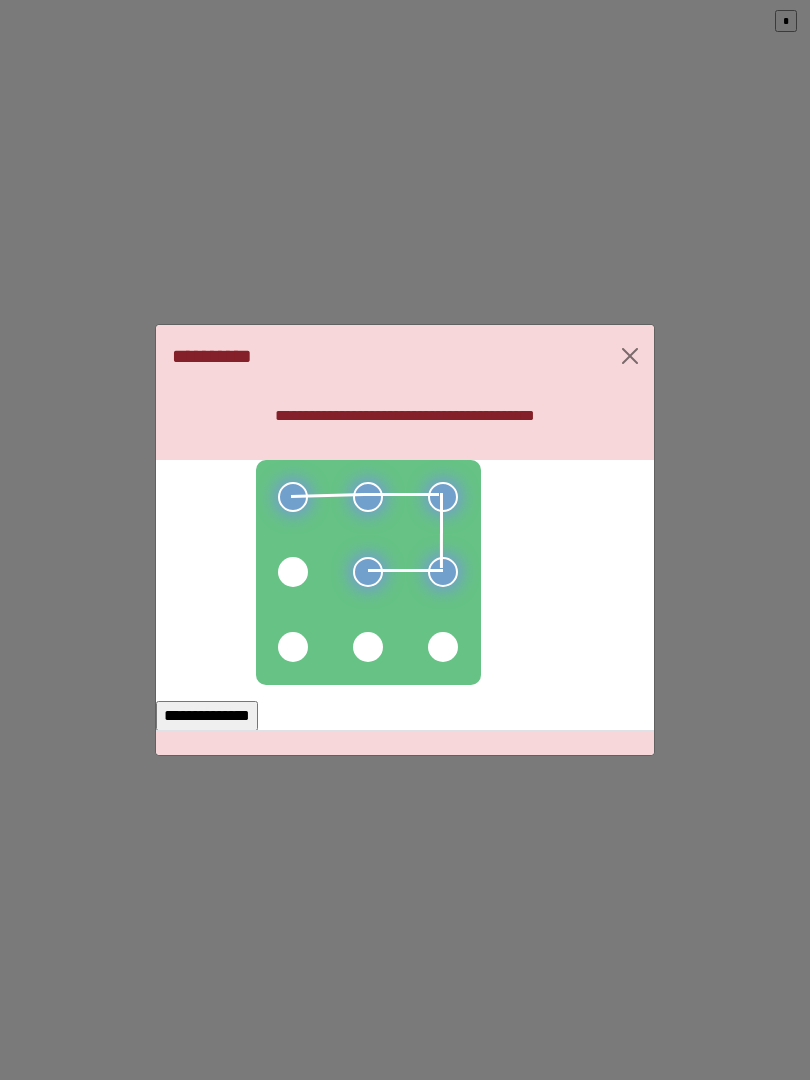 click at bounding box center (293, 572) 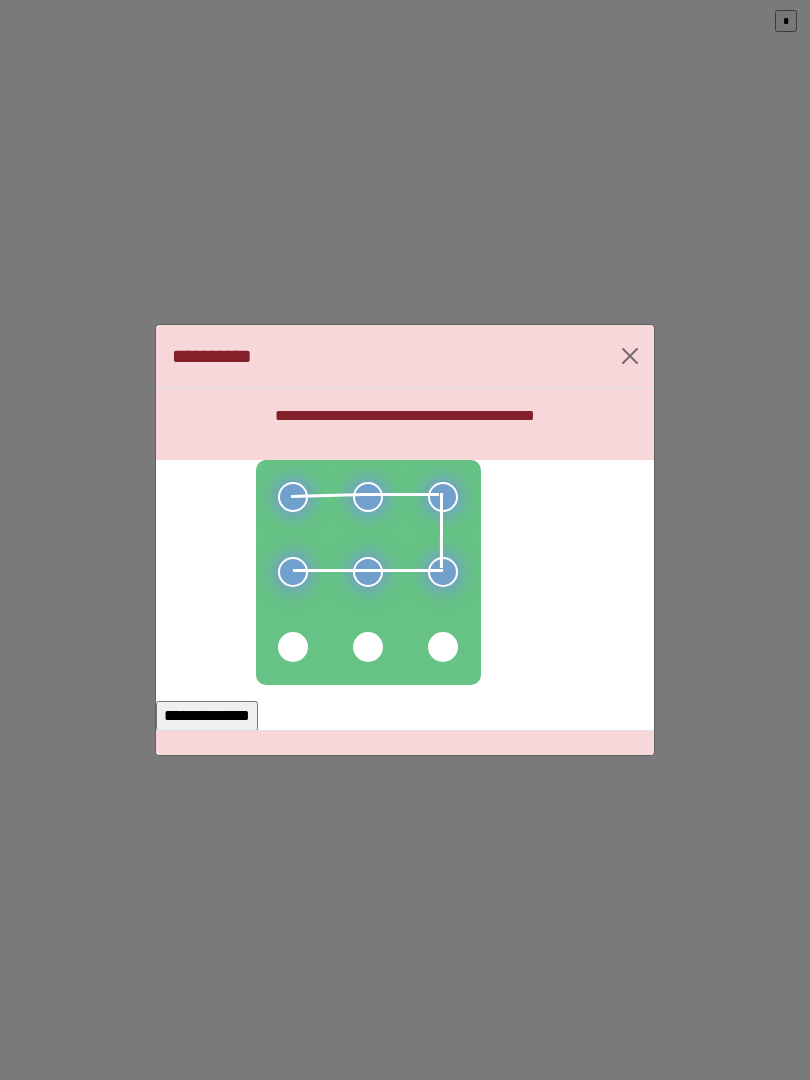 click on "**********" at bounding box center (207, 716) 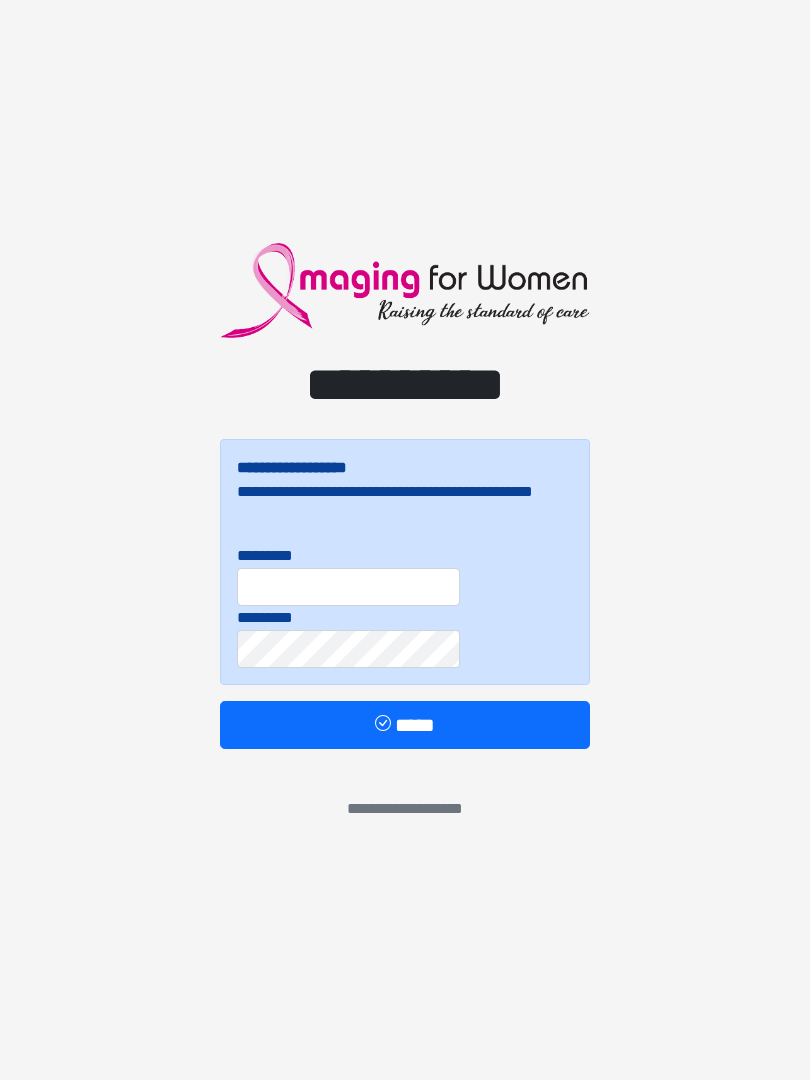 scroll, scrollTop: 0, scrollLeft: 0, axis: both 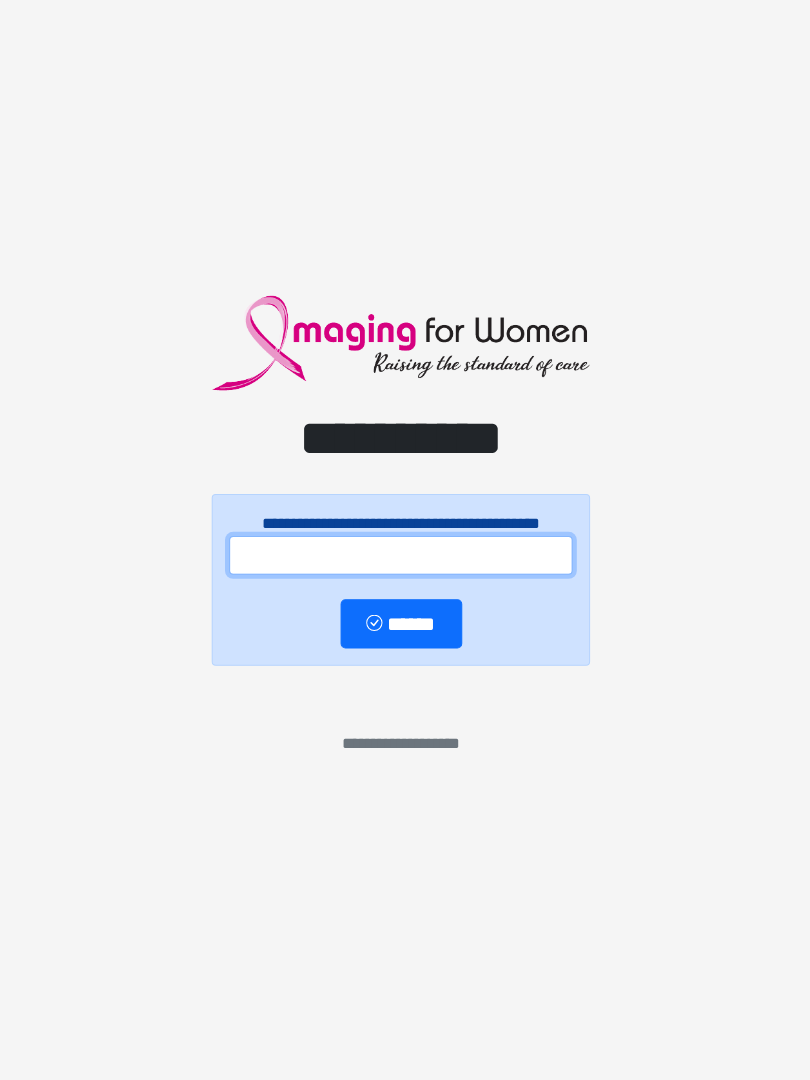 click at bounding box center (405, 561) 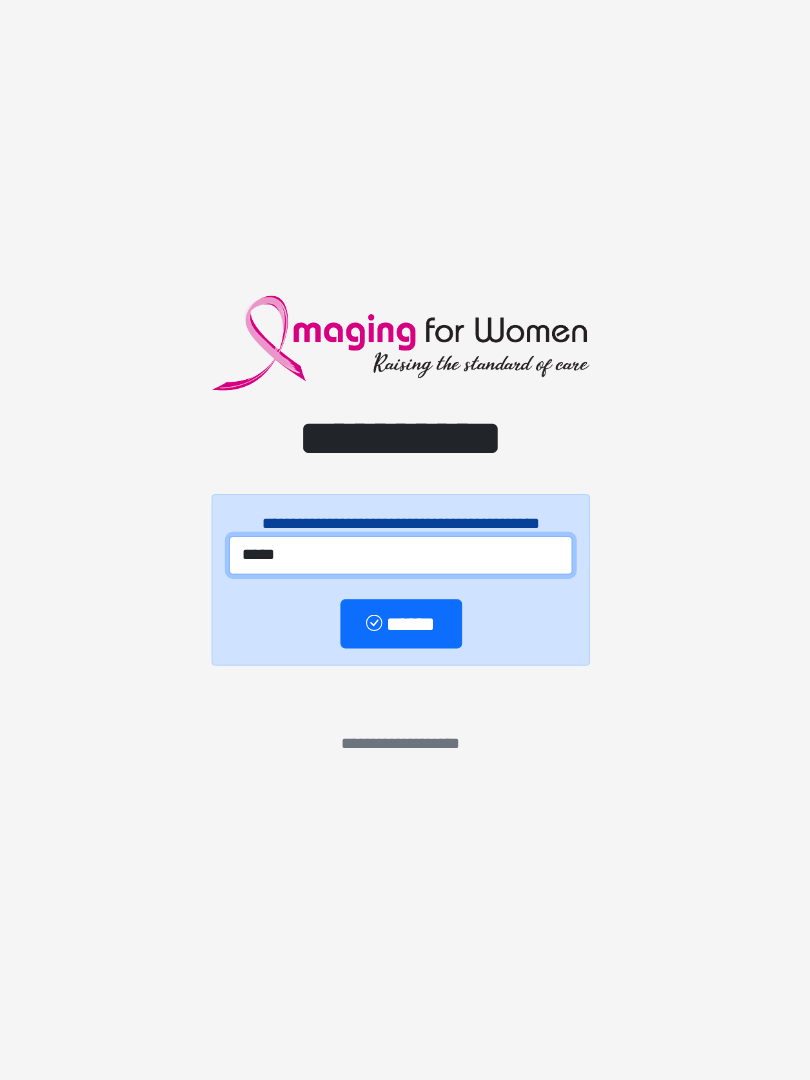 type on "*****" 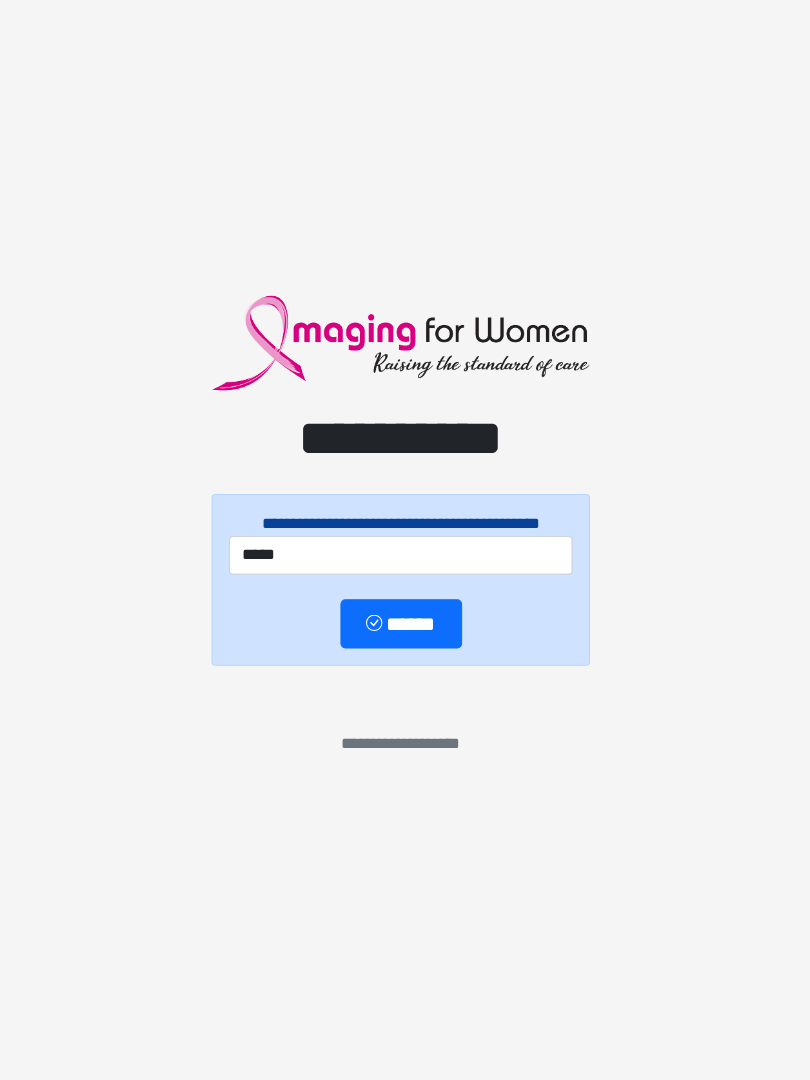 click on "******" at bounding box center (405, 628) 